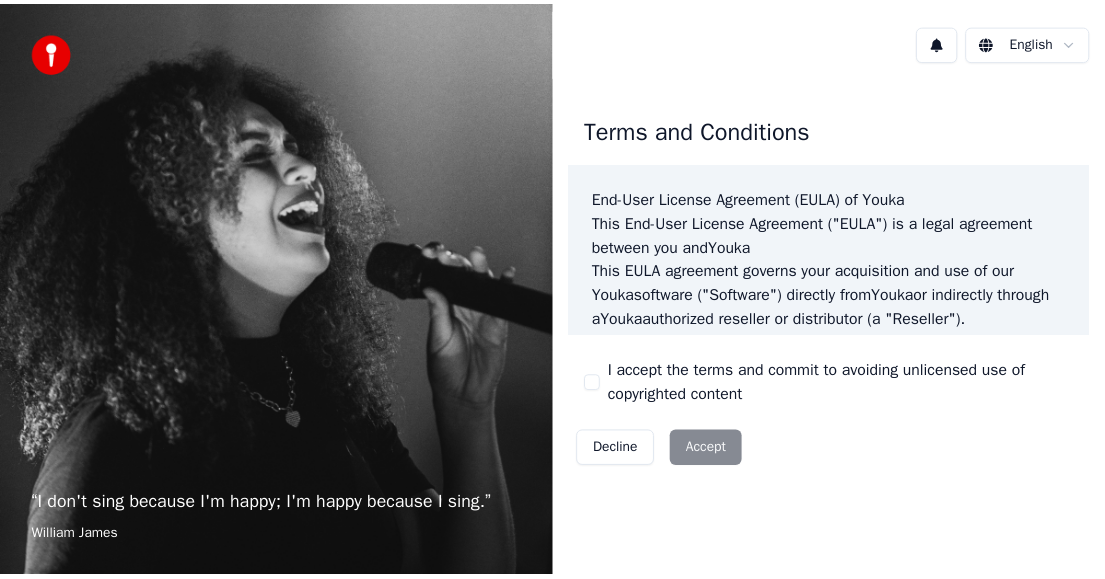 scroll, scrollTop: 0, scrollLeft: 0, axis: both 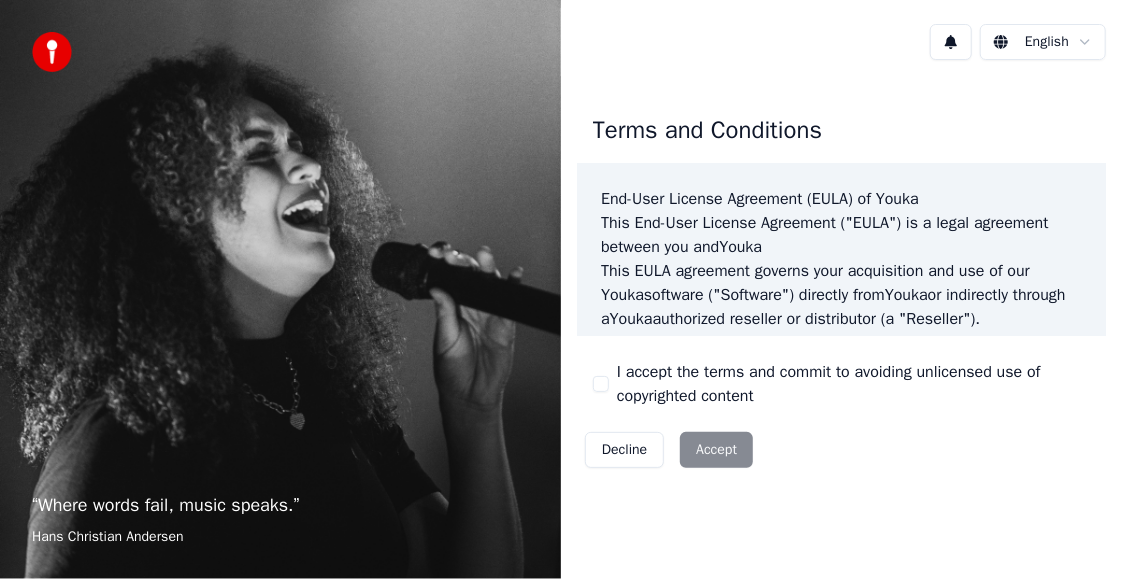 click on "I accept the terms and commit to avoiding unlicensed use of copyrighted content" at bounding box center [853, 384] 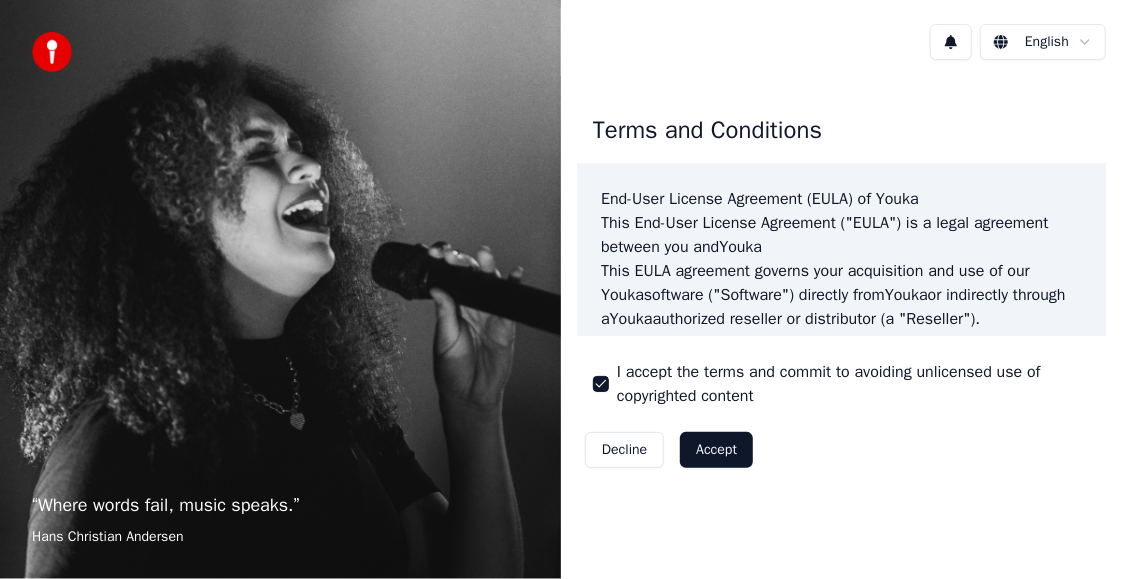 click on "Accept" at bounding box center (716, 450) 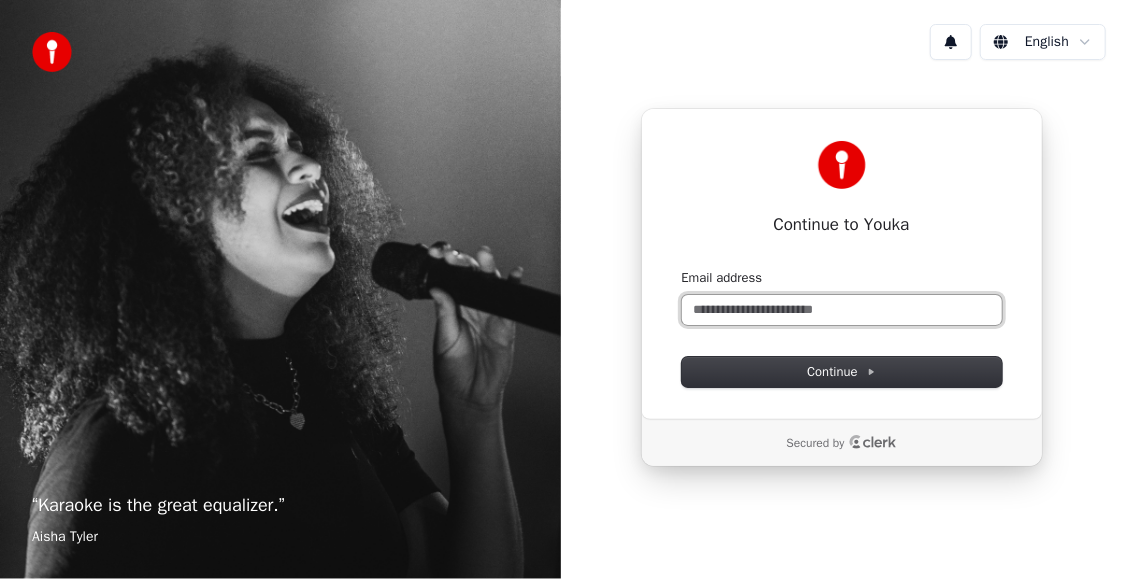 click on "Email address" at bounding box center (842, 310) 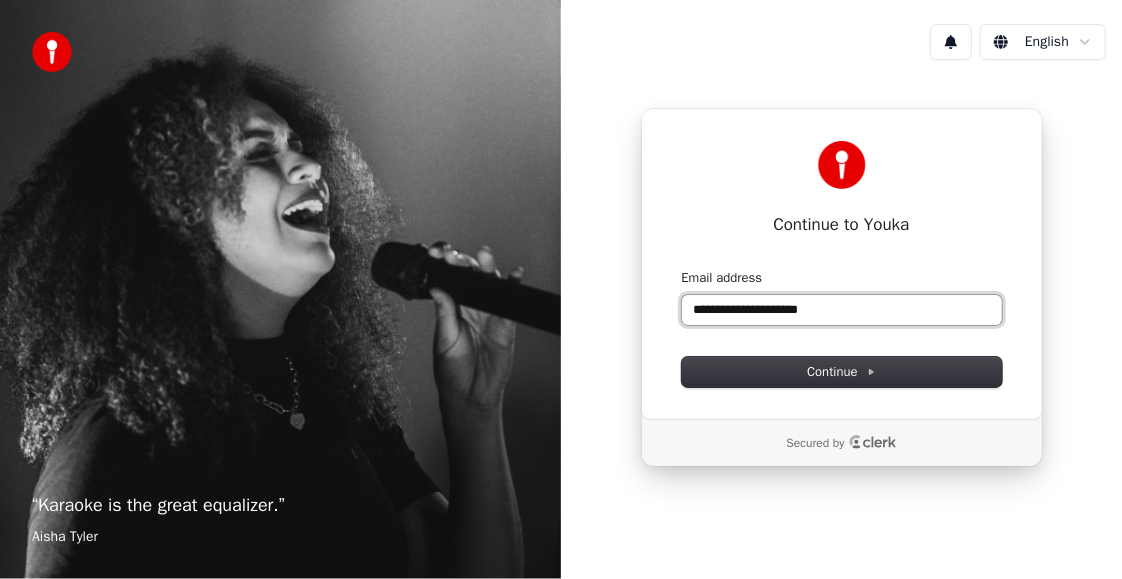 click at bounding box center (682, 269) 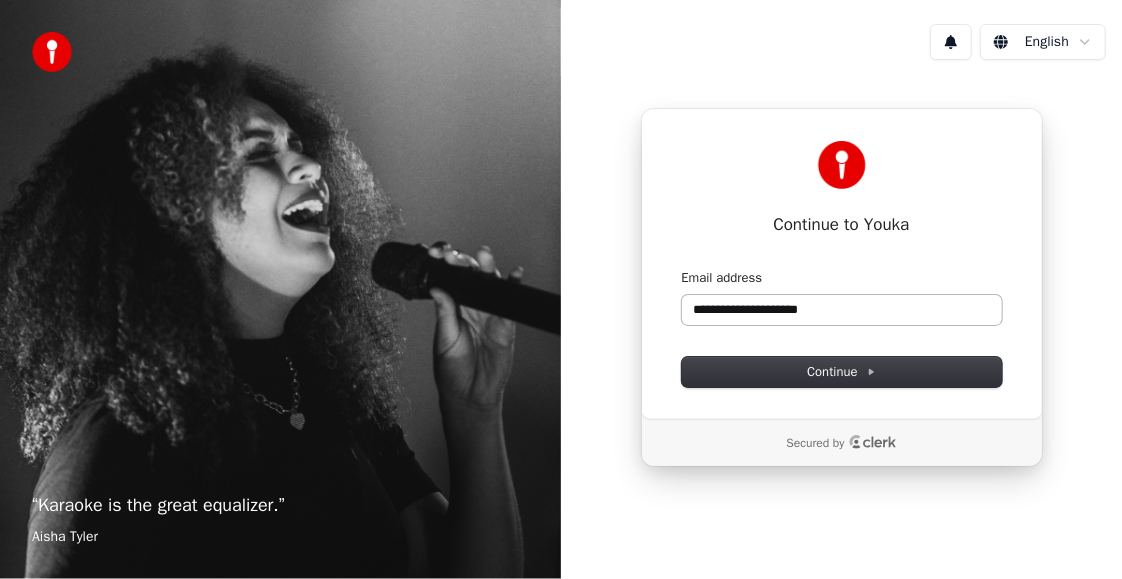 type on "**********" 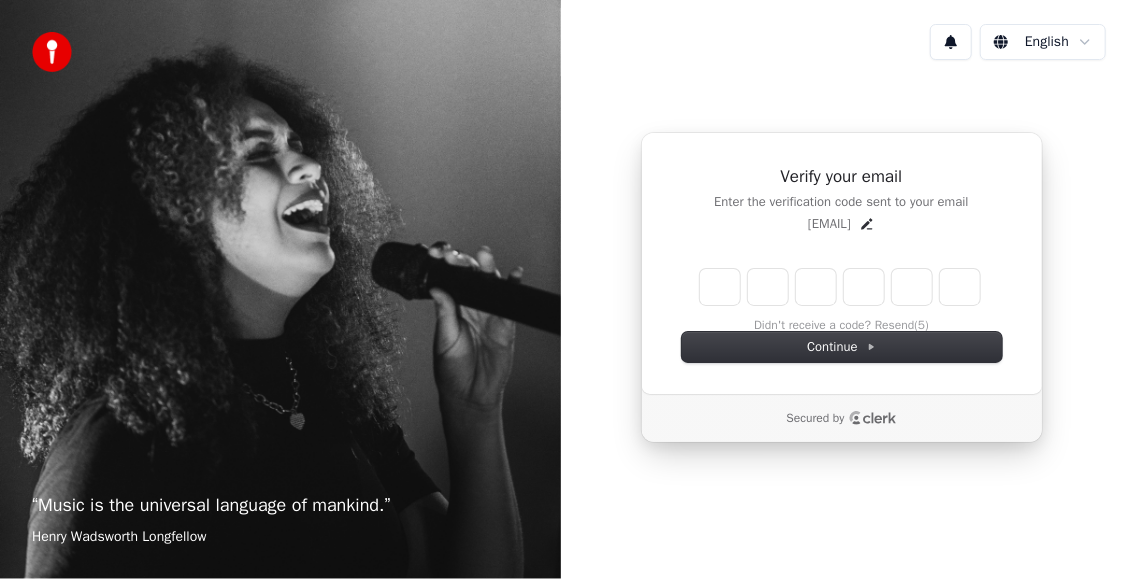 type on "******" 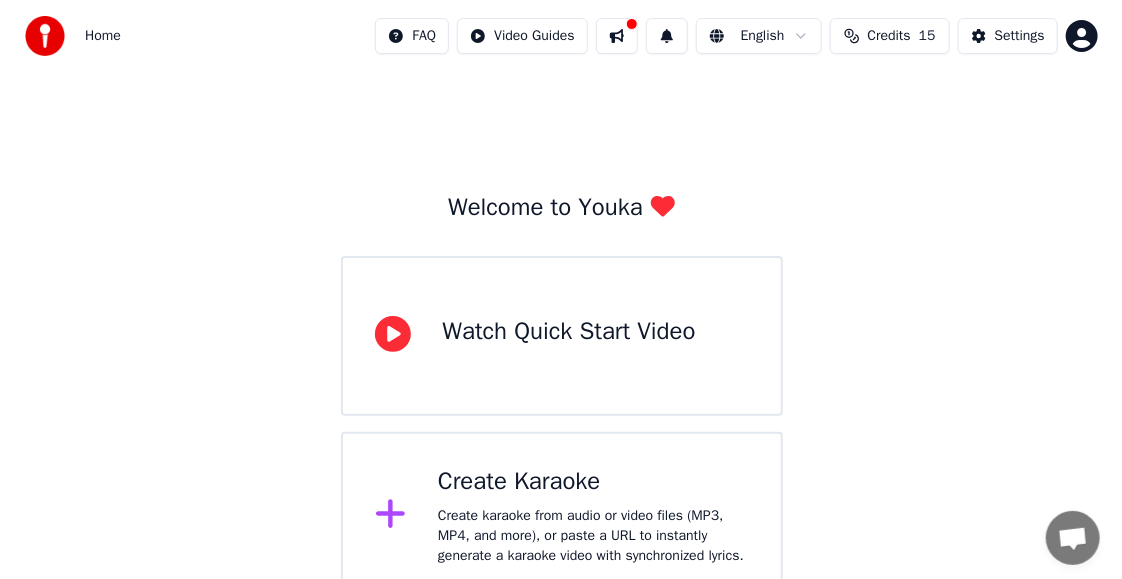 scroll, scrollTop: 20, scrollLeft: 0, axis: vertical 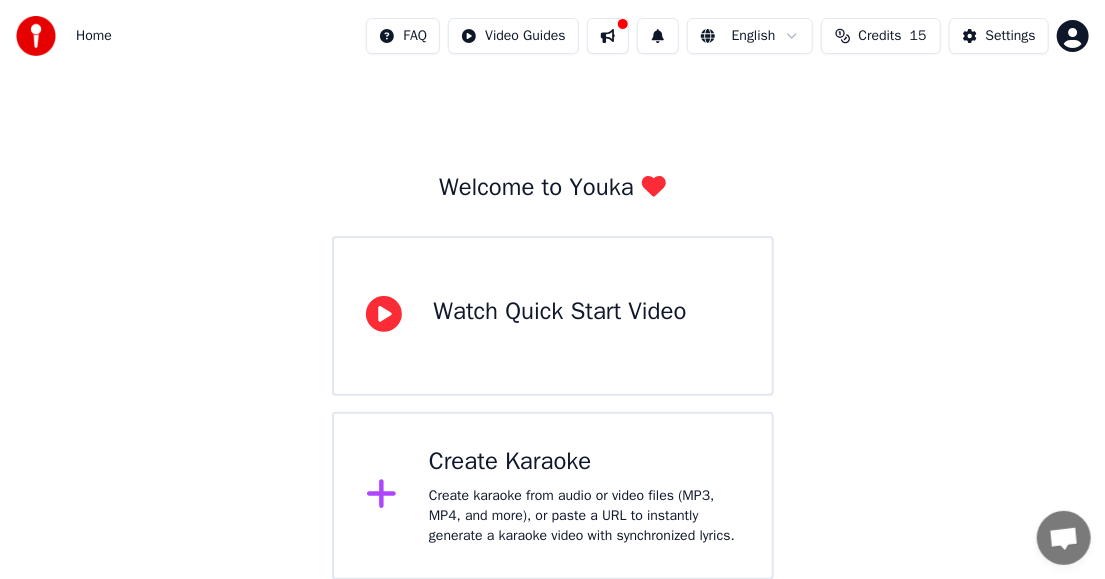 click on "Create Karaoke Create karaoke from audio or video files (MP3, MP4, and more), or paste a URL to instantly generate a karaoke video with synchronized lyrics." at bounding box center [584, 496] 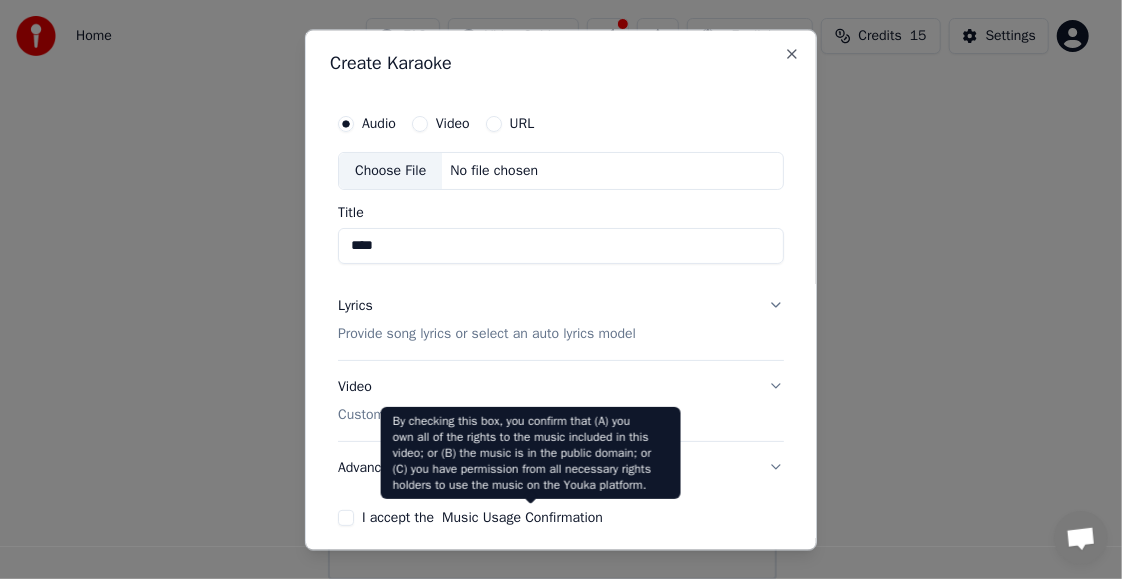 click on "Music Usage Confirmation" at bounding box center (522, 518) 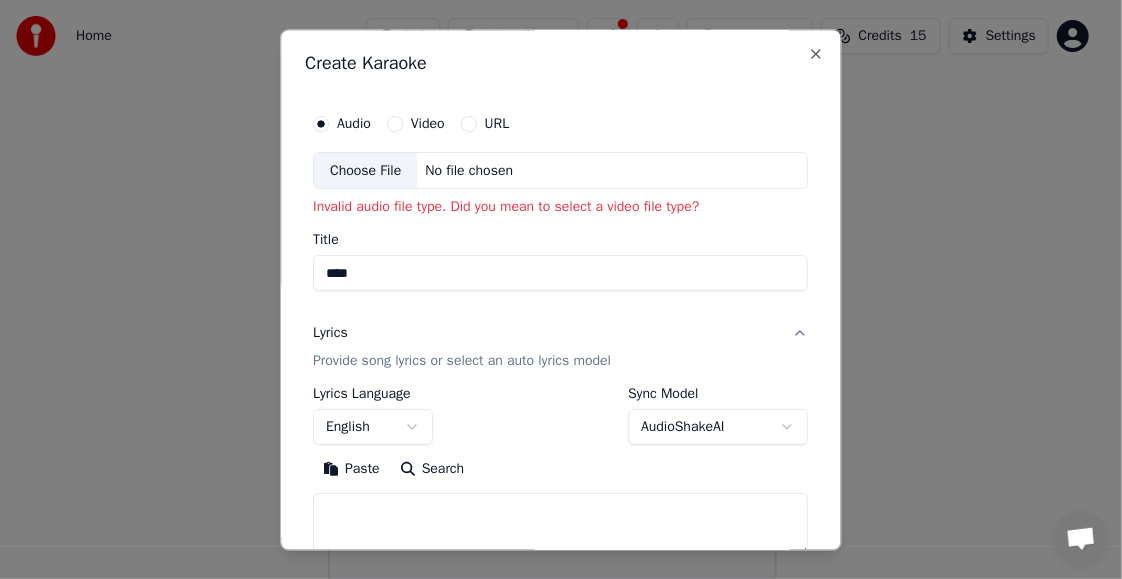 click on "Choose File No file chosen" at bounding box center (561, 171) 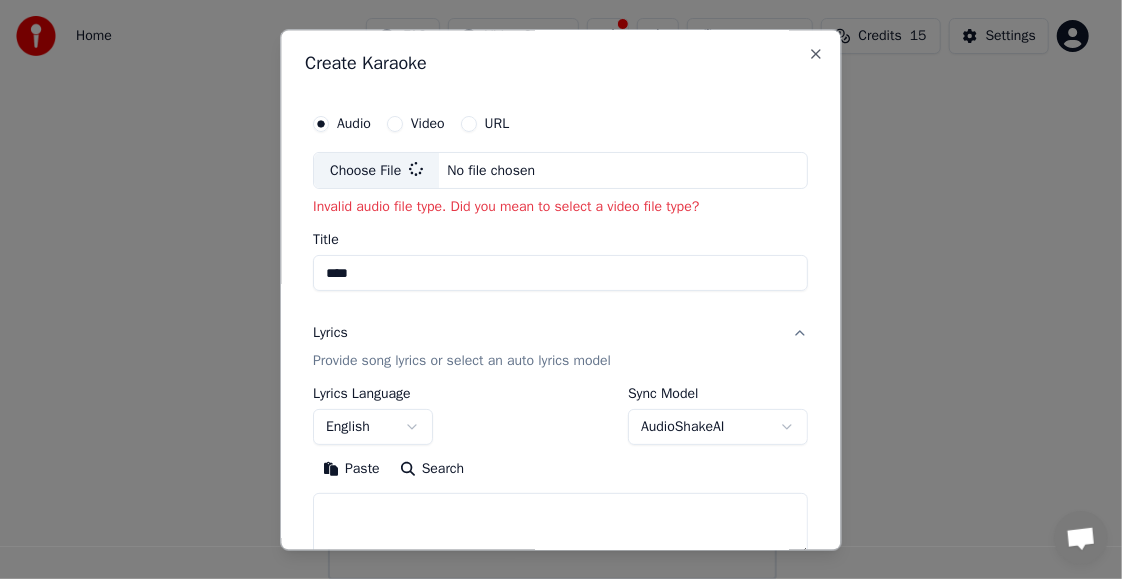 type on "**********" 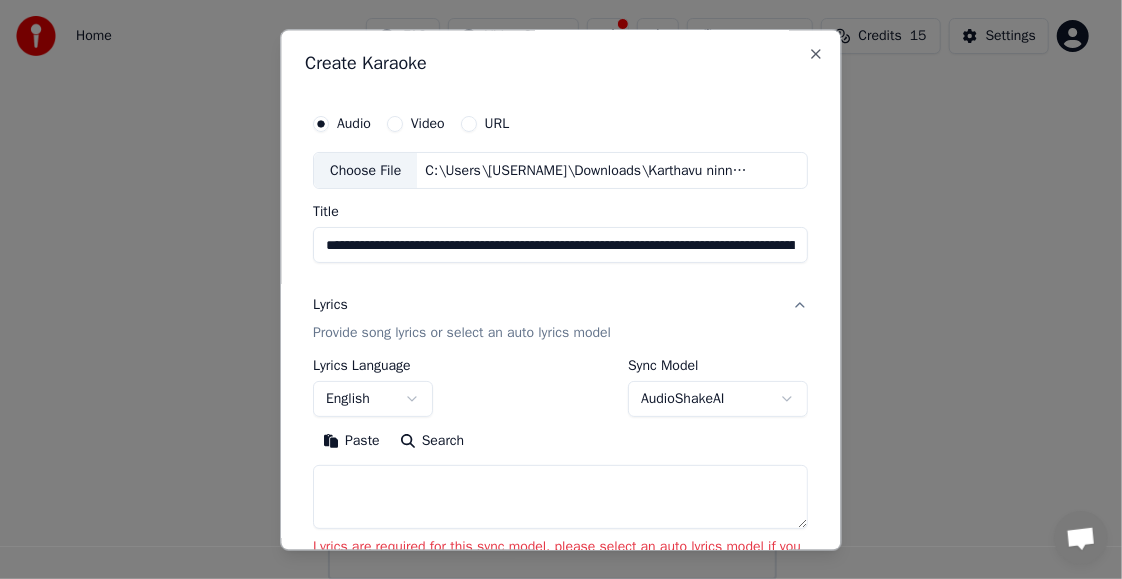 scroll, scrollTop: 221, scrollLeft: 0, axis: vertical 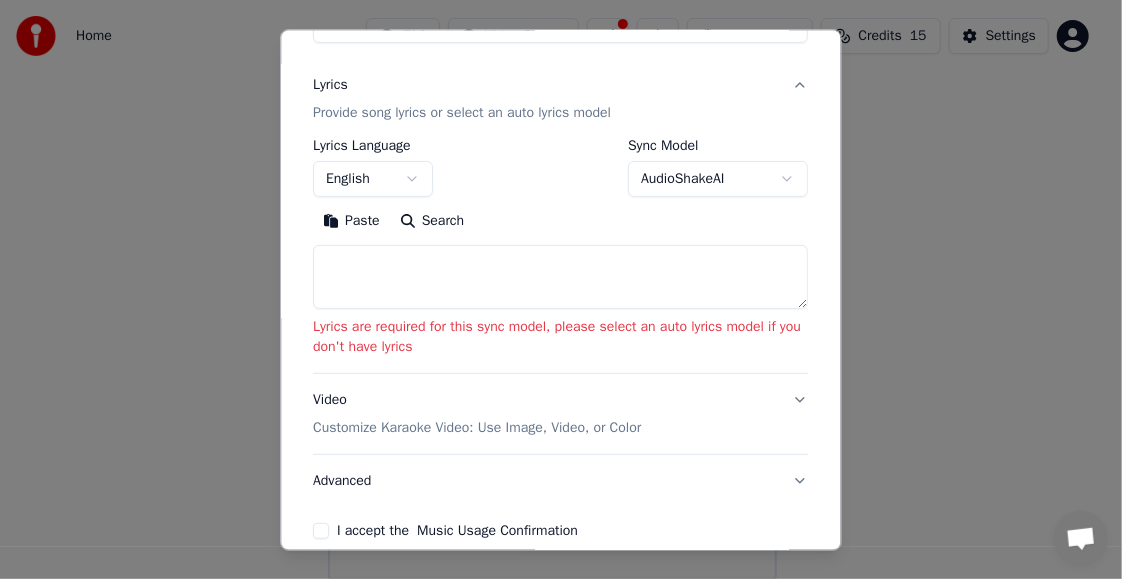 click on "English" at bounding box center [374, 179] 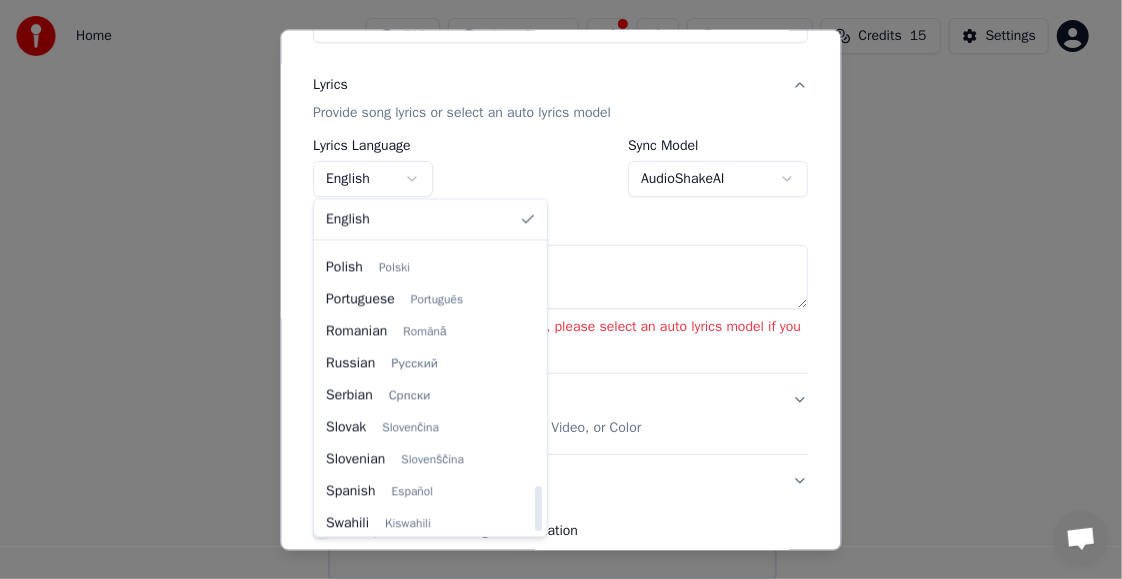 scroll, scrollTop: 1535, scrollLeft: 0, axis: vertical 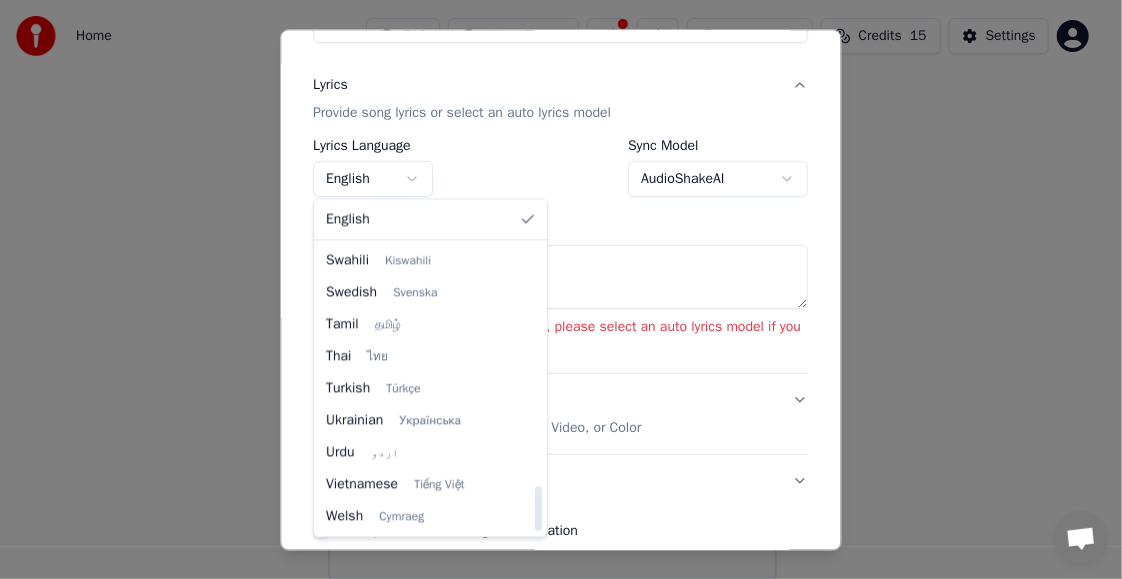 drag, startPoint x: 537, startPoint y: 275, endPoint x: 534, endPoint y: 570, distance: 295.01526 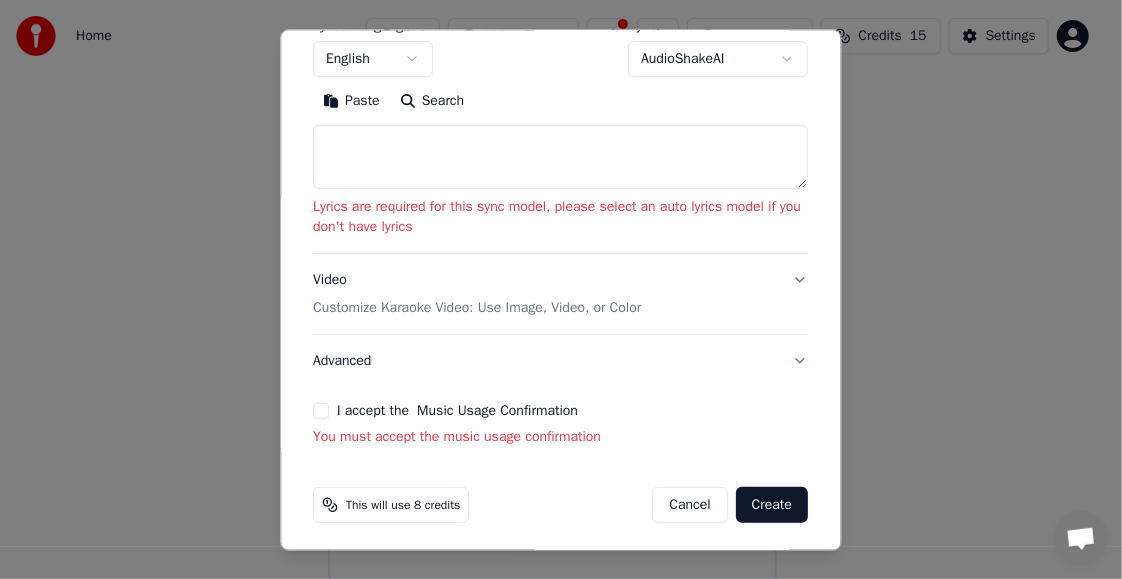 scroll, scrollTop: 343, scrollLeft: 0, axis: vertical 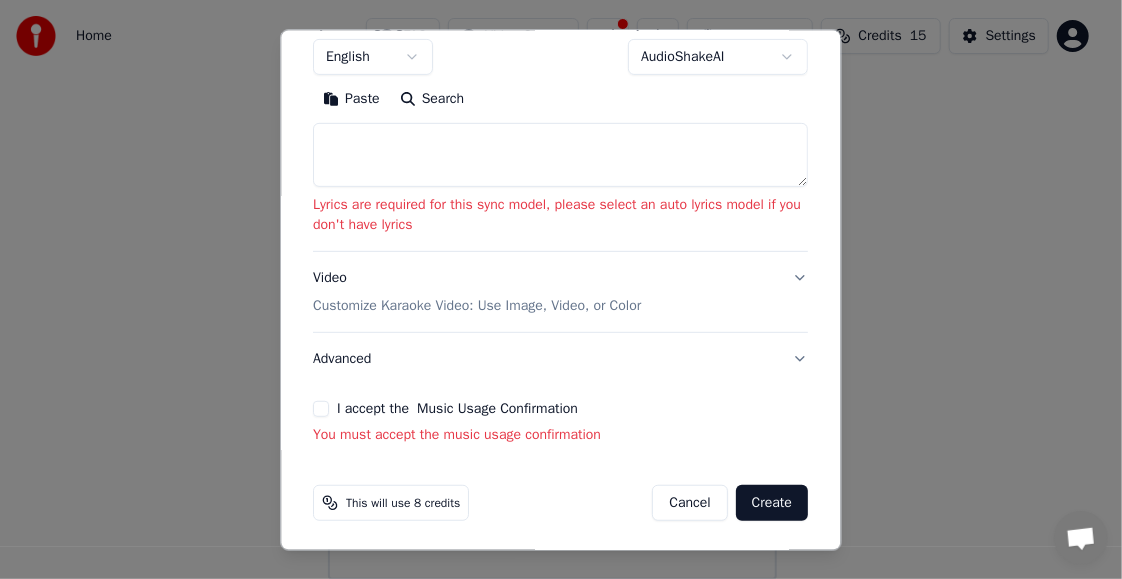 drag, startPoint x: 833, startPoint y: 212, endPoint x: 834, endPoint y: 295, distance: 83.00603 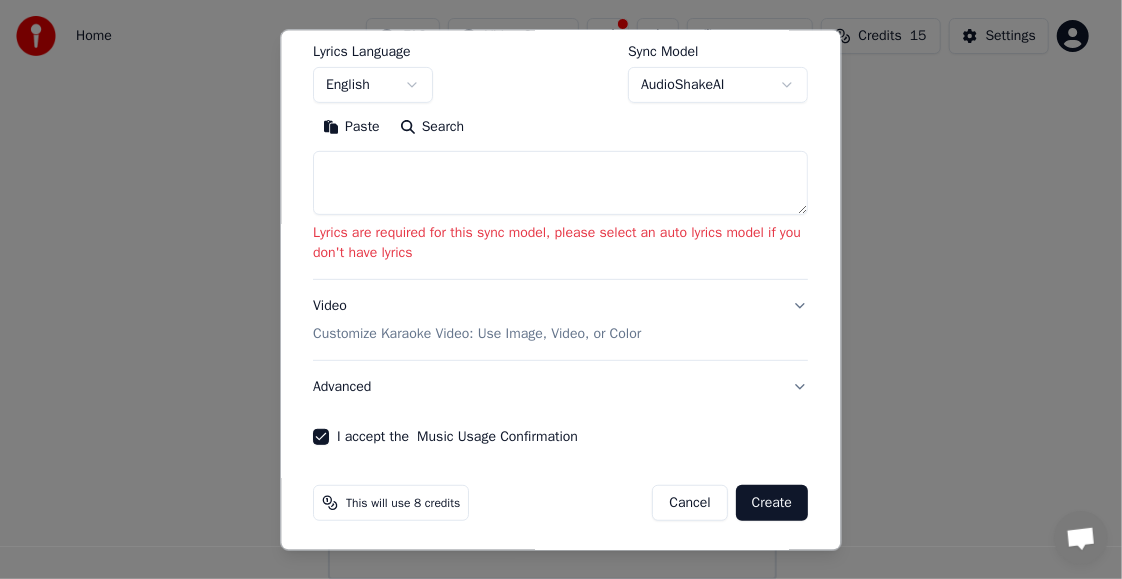 click on "Create" at bounding box center (772, 503) 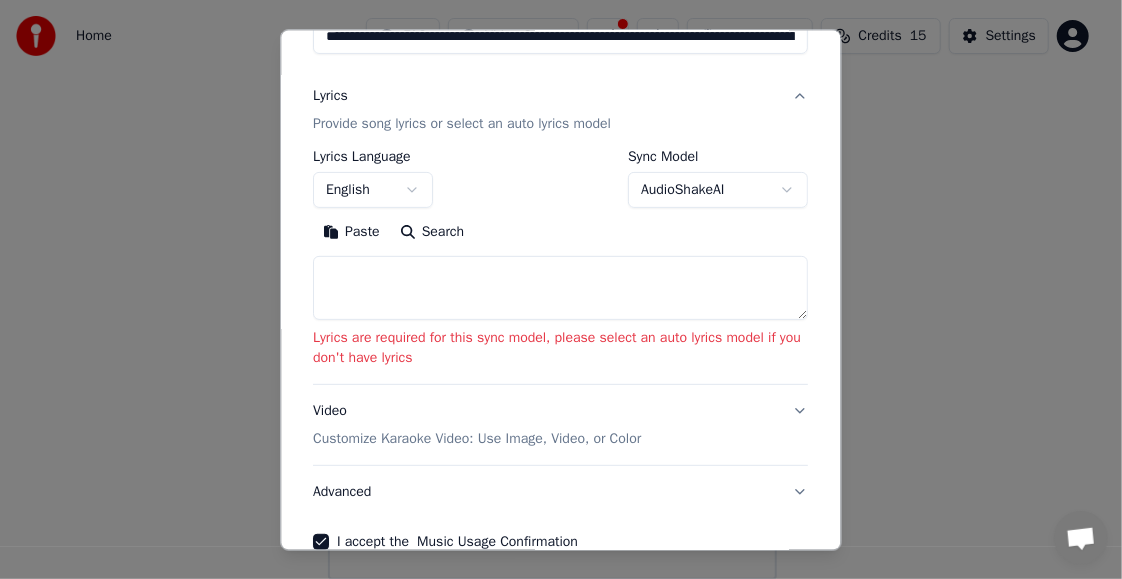 scroll, scrollTop: 200, scrollLeft: 0, axis: vertical 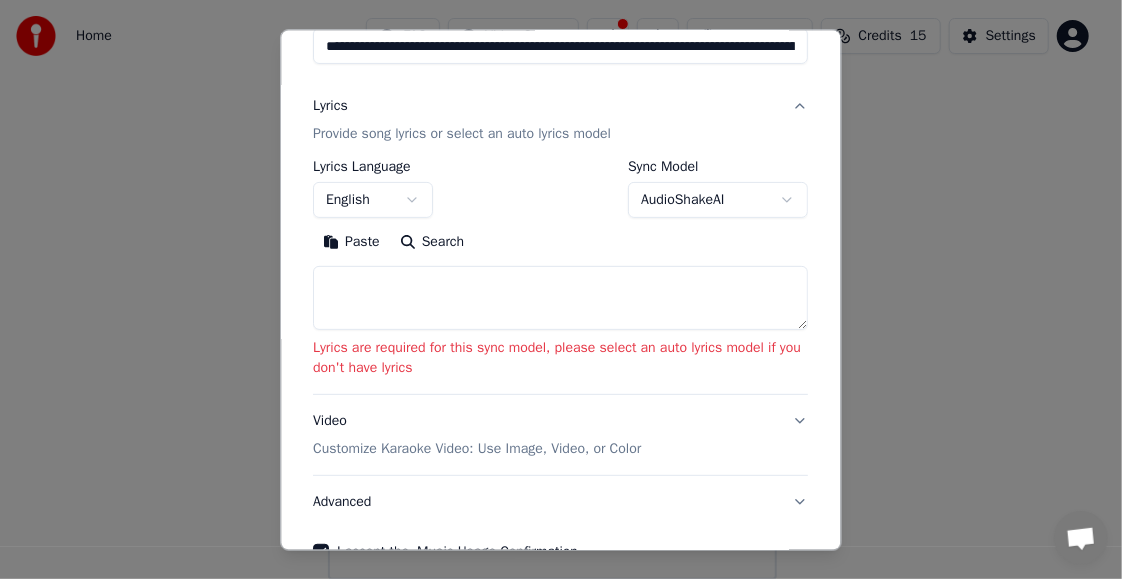 click at bounding box center (561, 298) 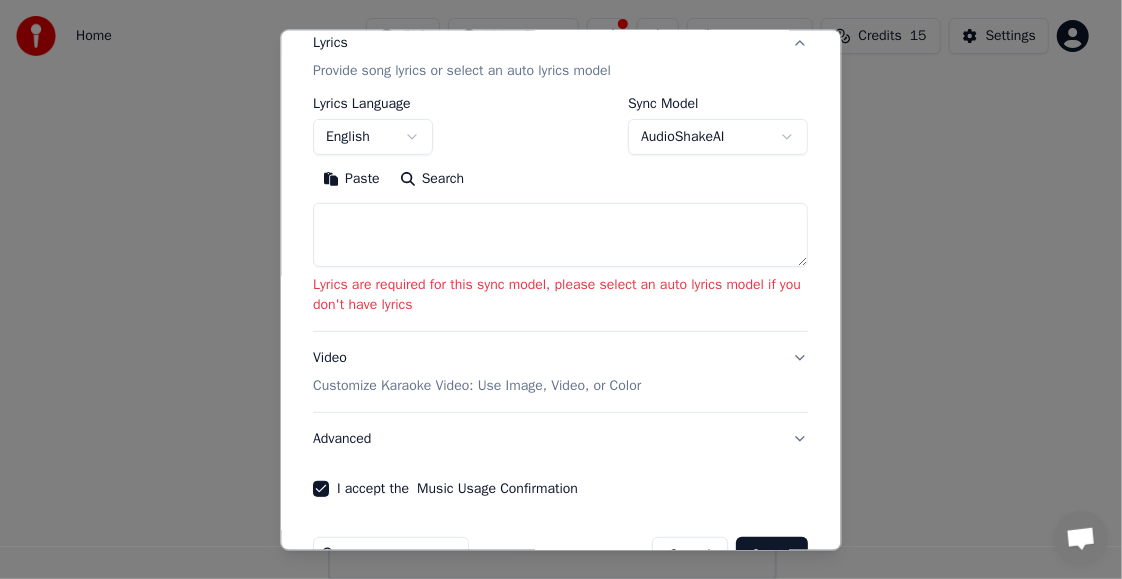 scroll, scrollTop: 271, scrollLeft: 0, axis: vertical 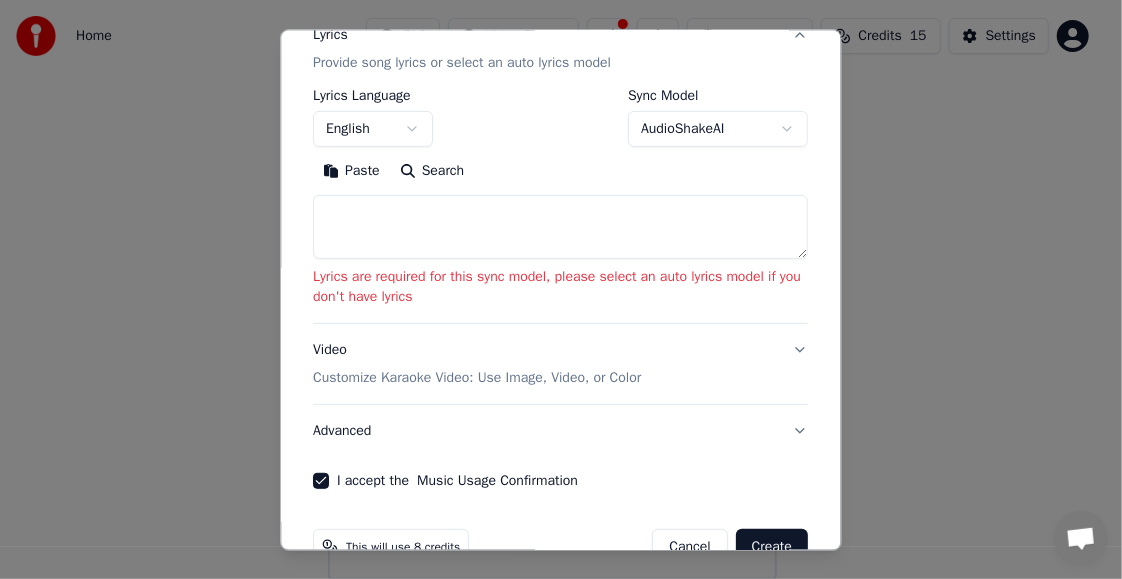 drag, startPoint x: 828, startPoint y: 175, endPoint x: 823, endPoint y: 217, distance: 42.296574 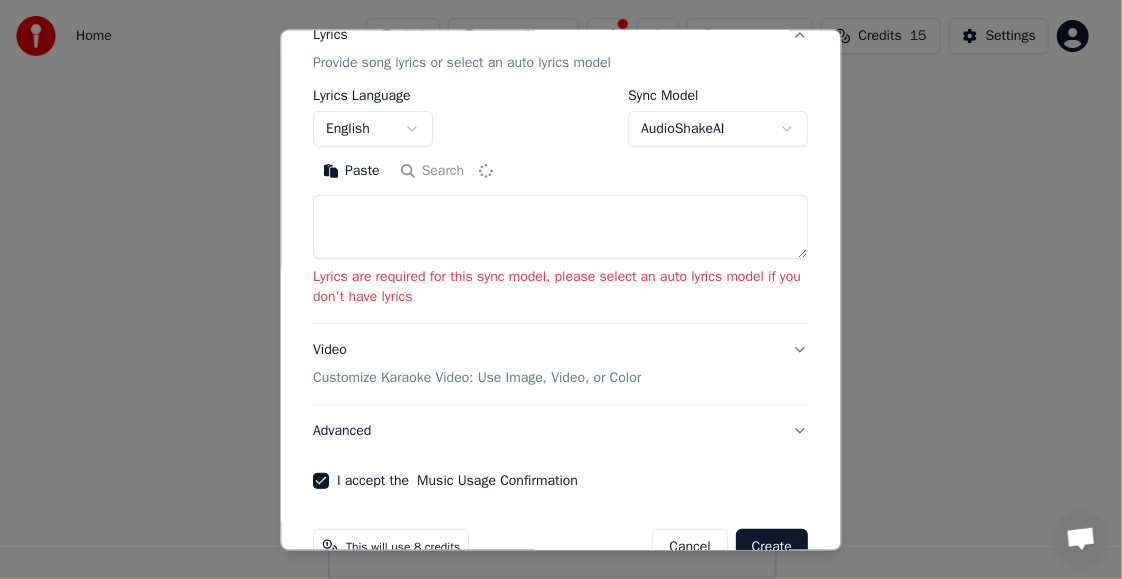 scroll, scrollTop: 270, scrollLeft: 0, axis: vertical 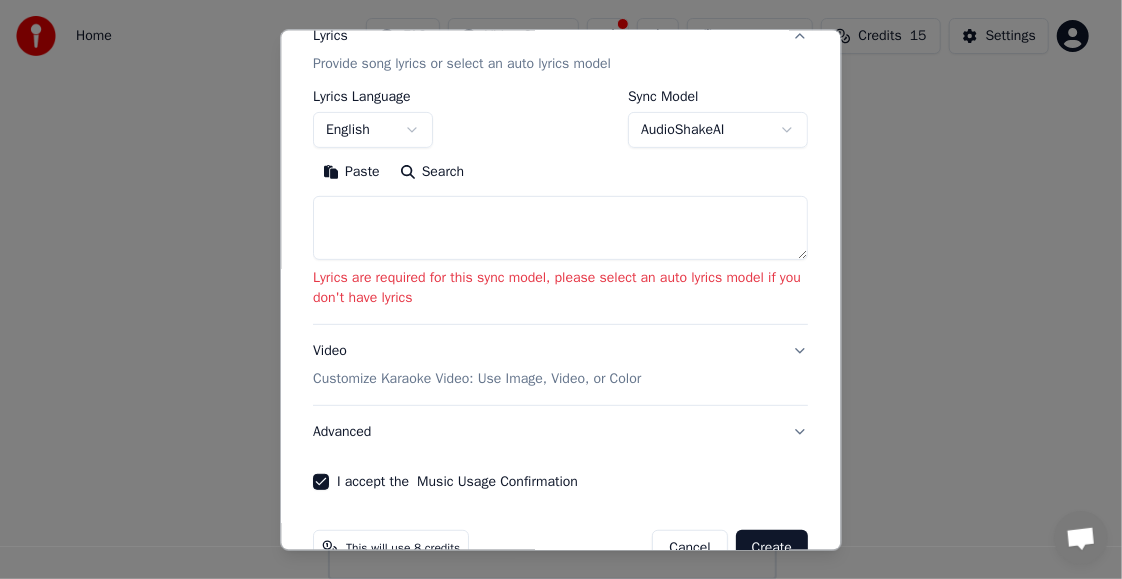click on "Video Customize Karaoke Video: Use Image, Video, or Color" at bounding box center (561, 365) 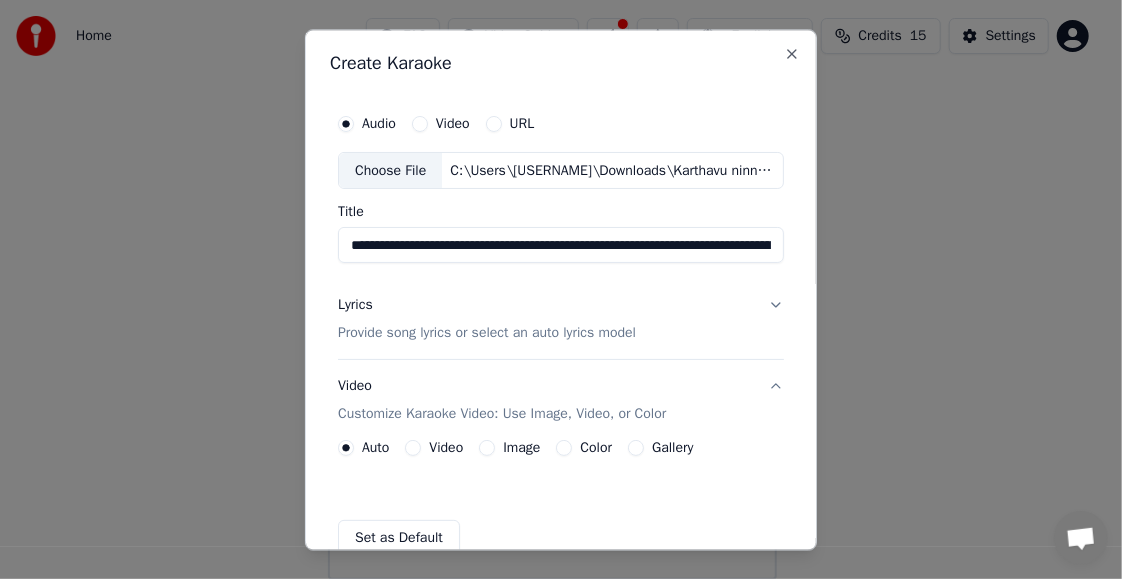 scroll, scrollTop: 213, scrollLeft: 0, axis: vertical 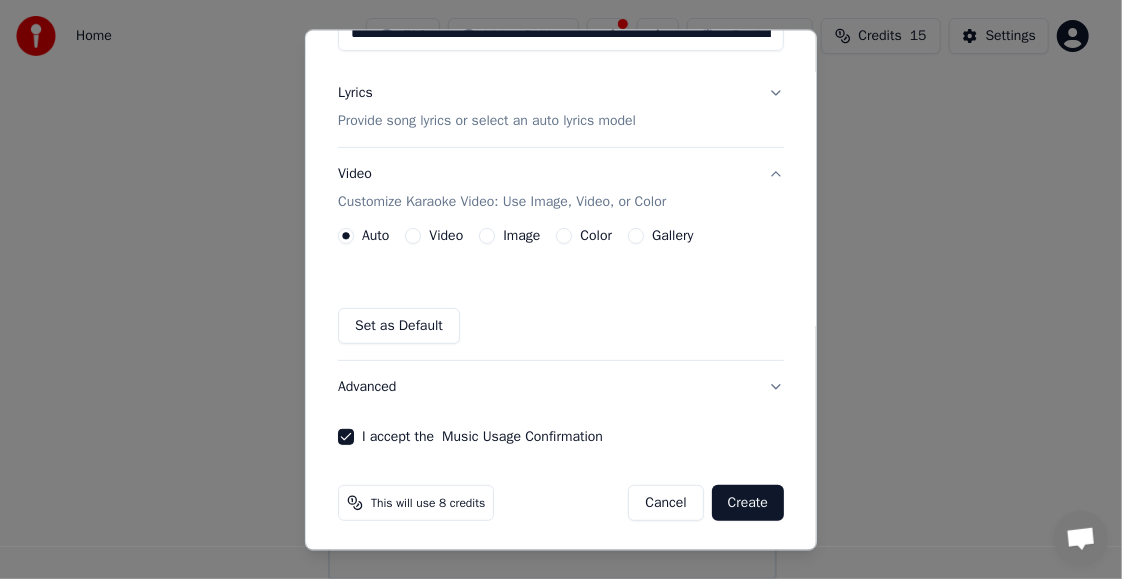click on "Create" at bounding box center [748, 503] 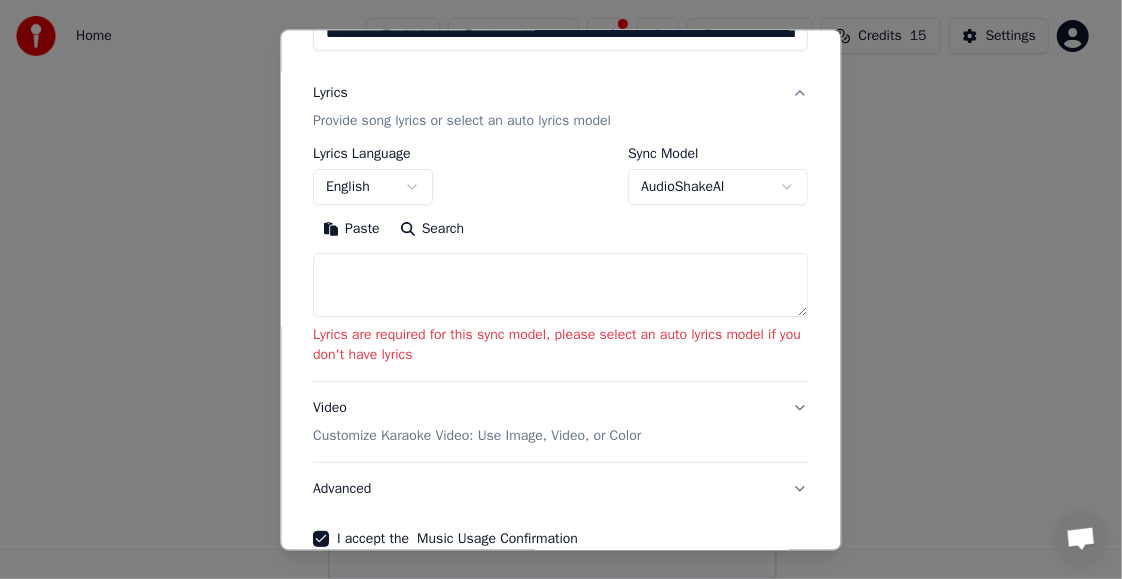 click at bounding box center (561, 285) 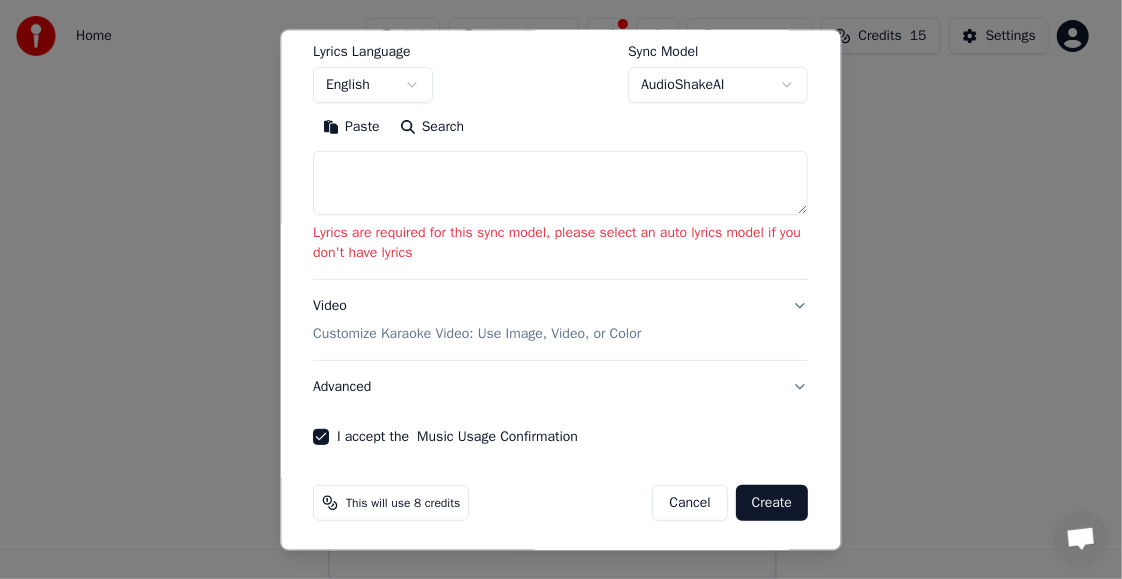 click on "**********" at bounding box center (561, 130) 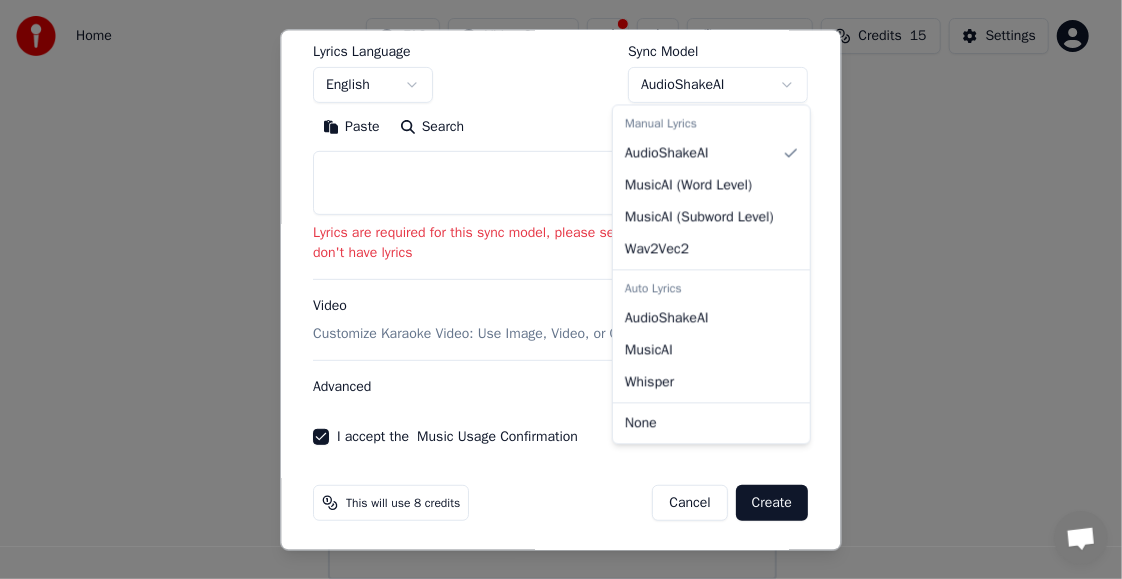 select on "****" 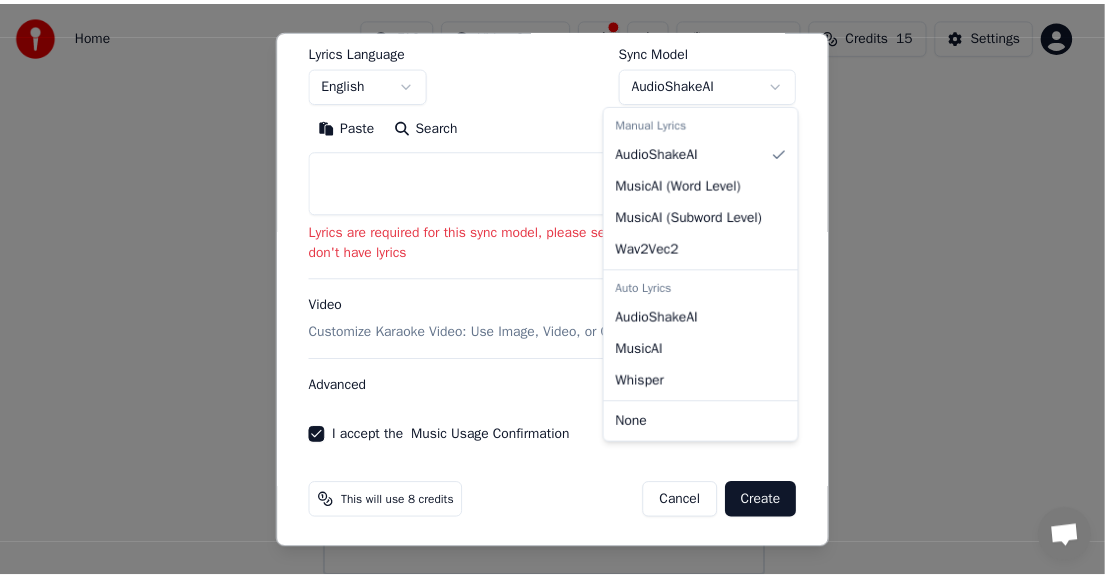 scroll, scrollTop: 155, scrollLeft: 0, axis: vertical 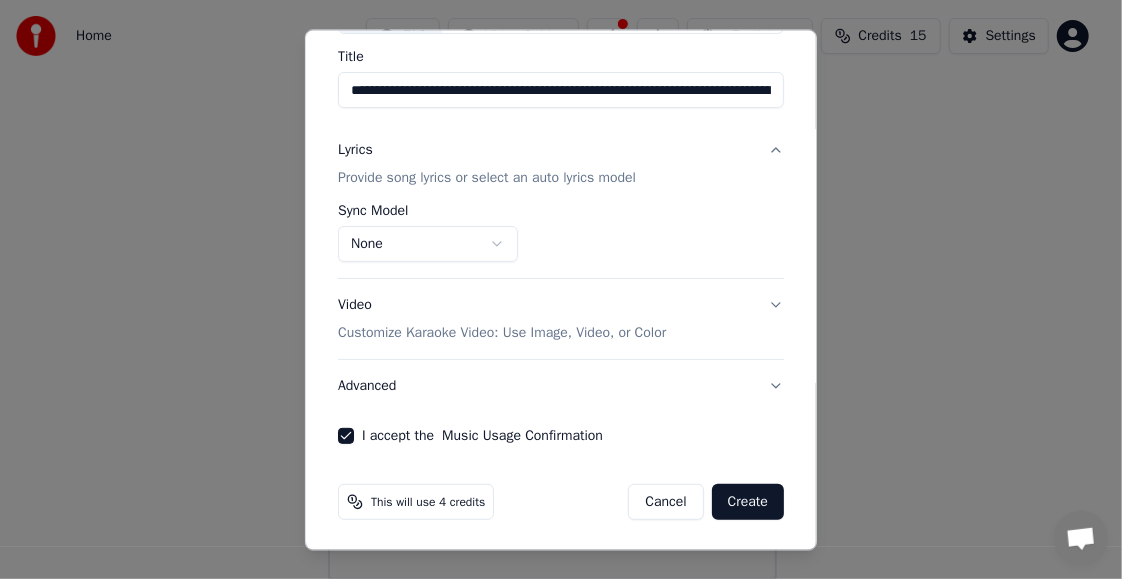 click on "This will use 4 credits Cancel Create" at bounding box center (561, 503) 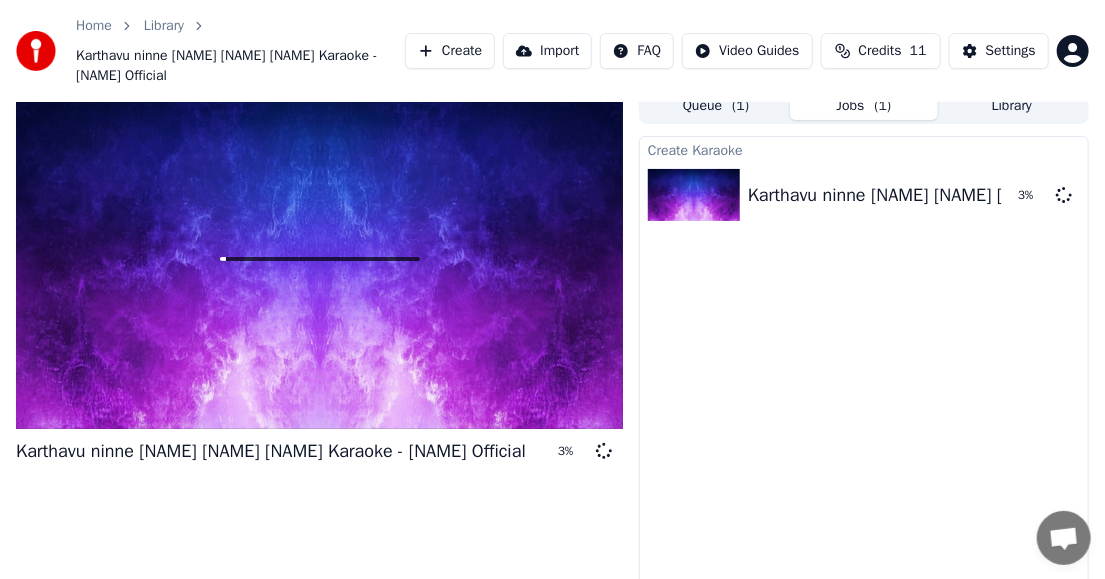 scroll, scrollTop: 0, scrollLeft: 0, axis: both 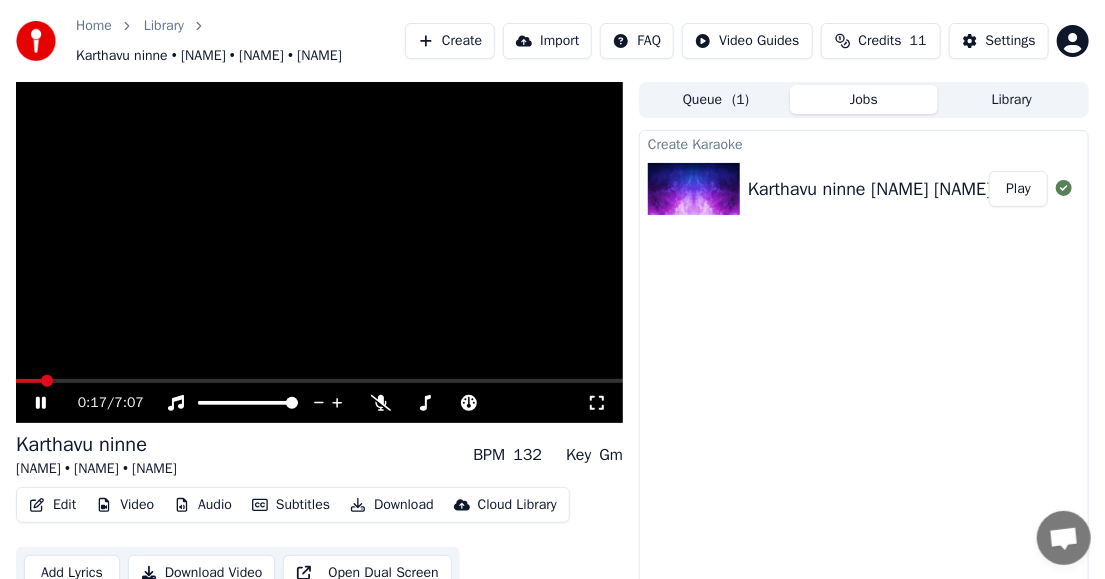 click at bounding box center (319, 252) 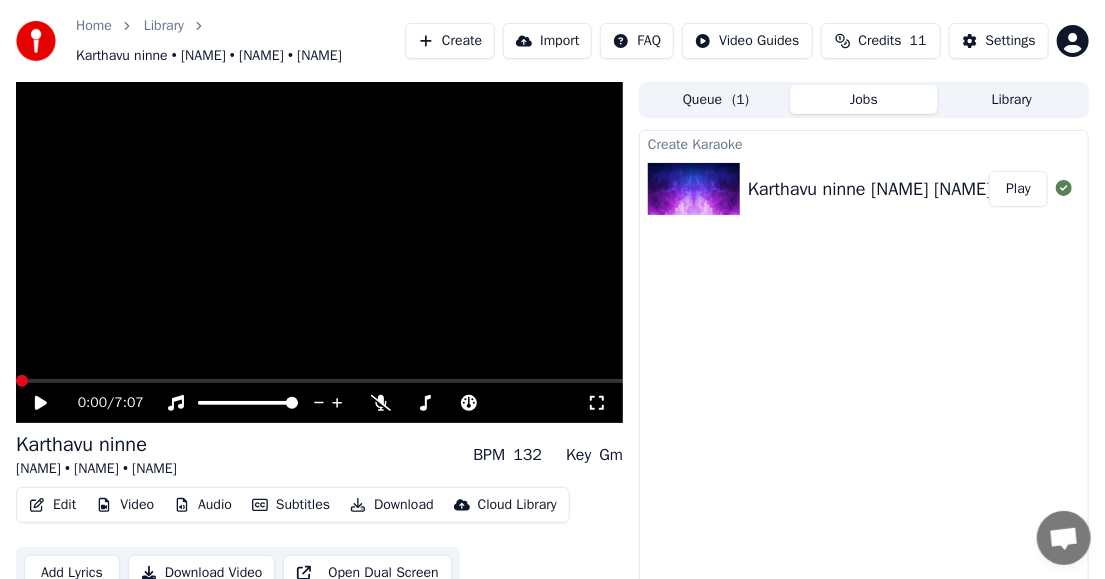 click at bounding box center (22, 381) 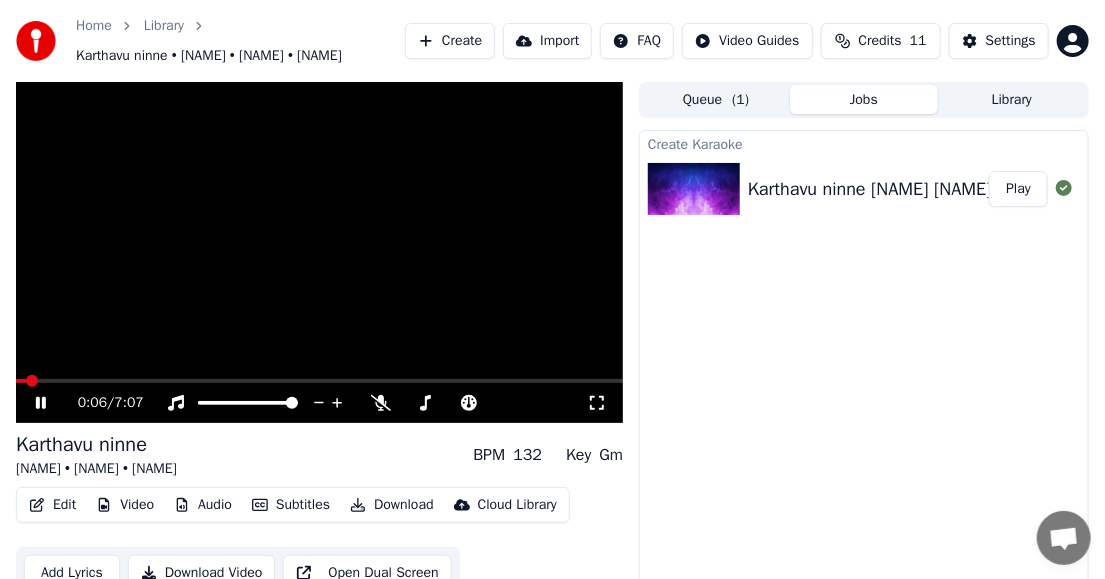 click 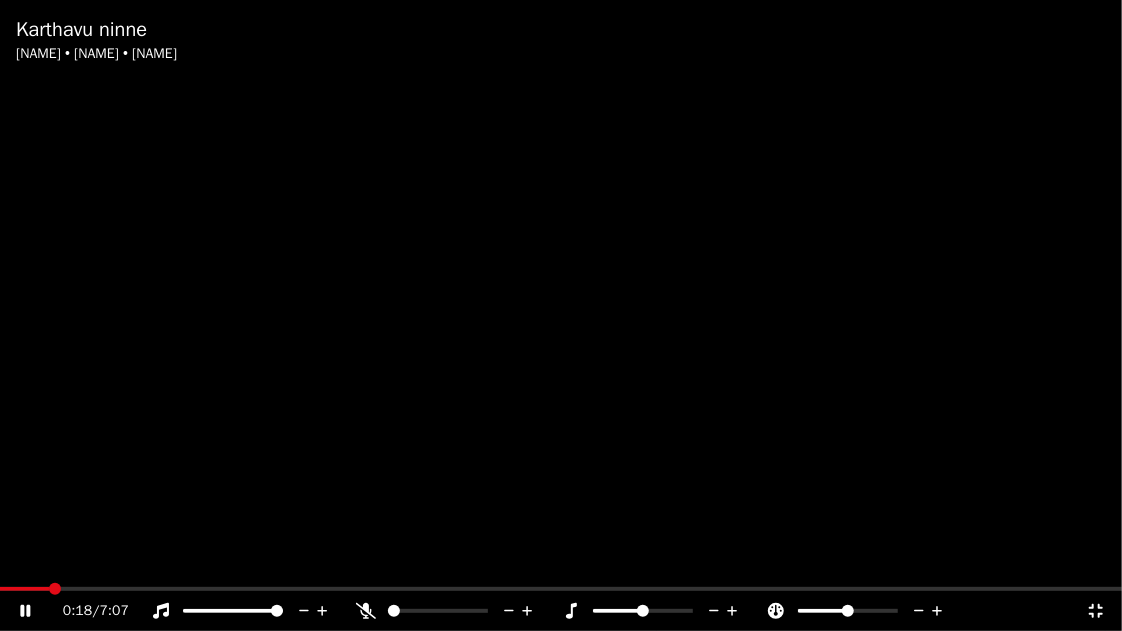 click 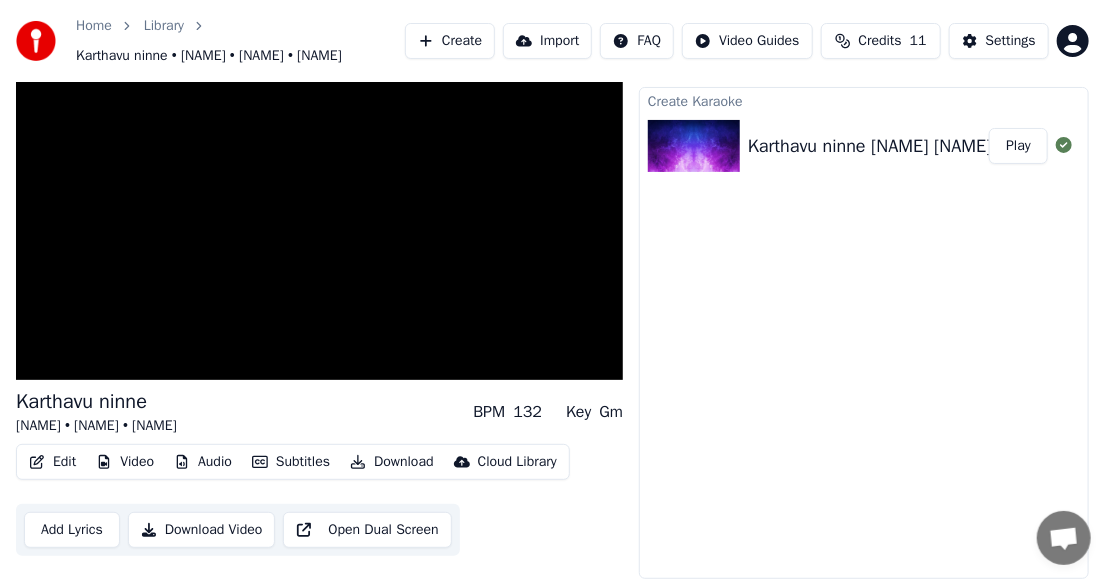 scroll, scrollTop: 0, scrollLeft: 0, axis: both 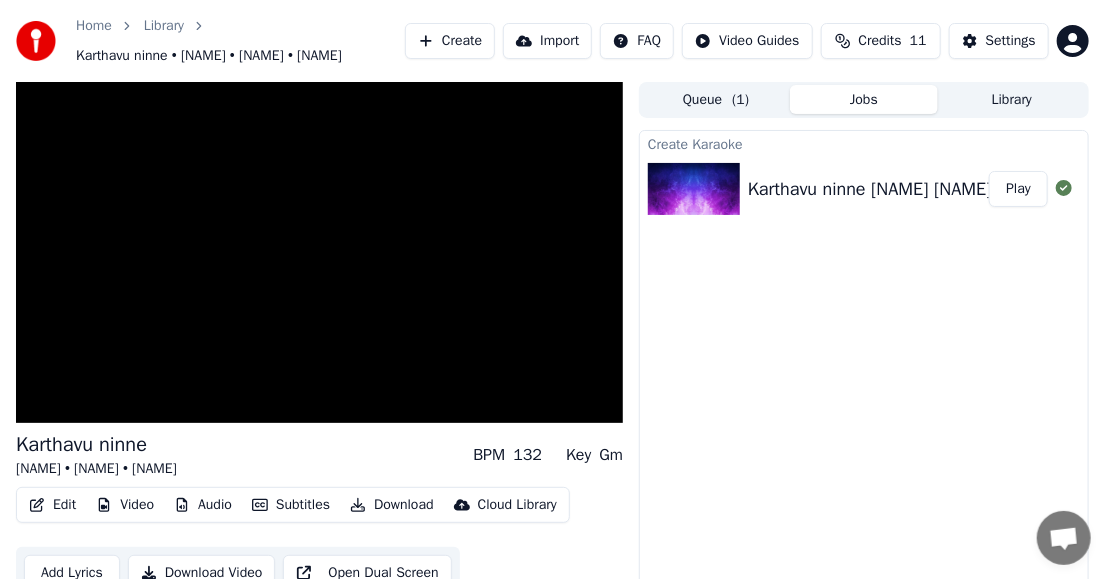 click on "Play" at bounding box center [1018, 189] 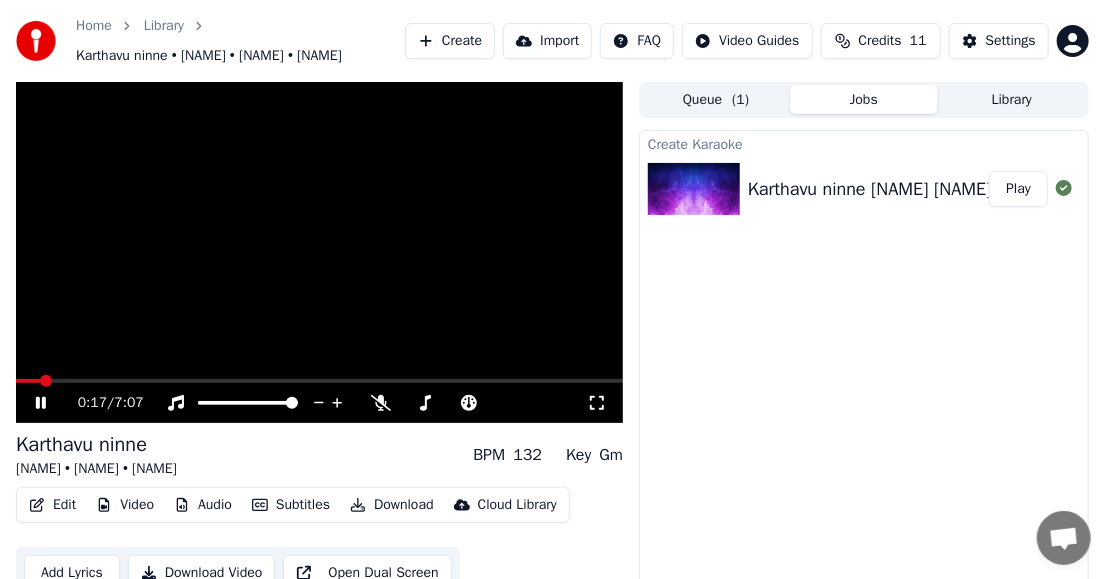 click at bounding box center (319, 381) 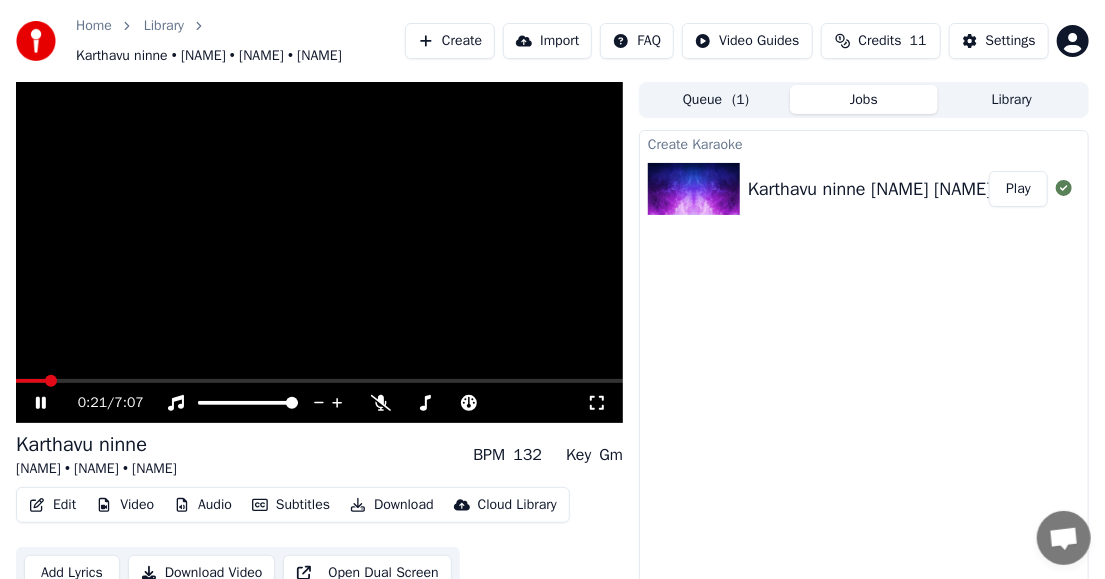 scroll, scrollTop: 63, scrollLeft: 0, axis: vertical 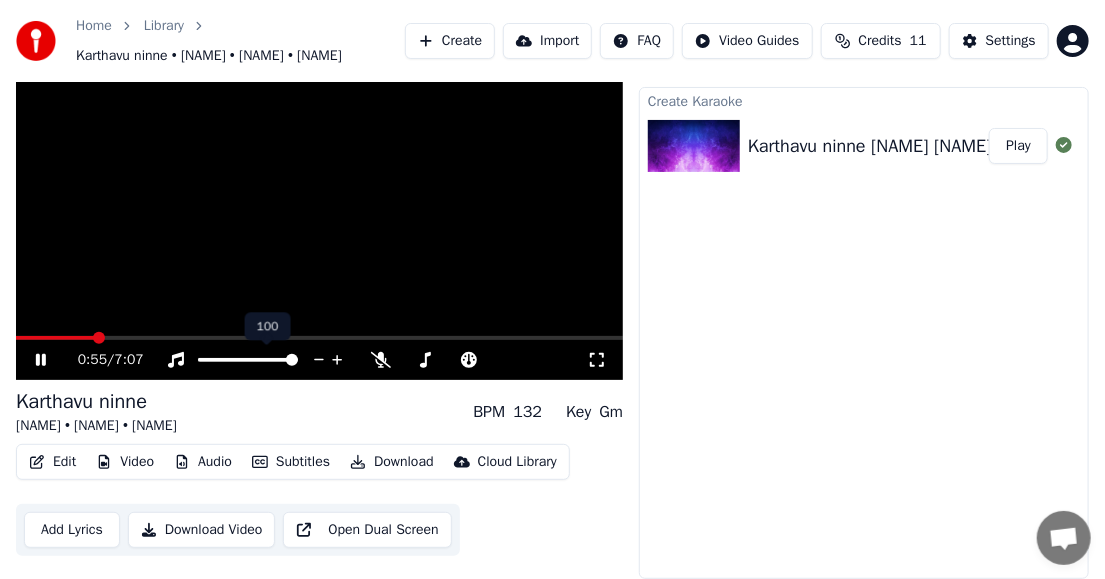 click 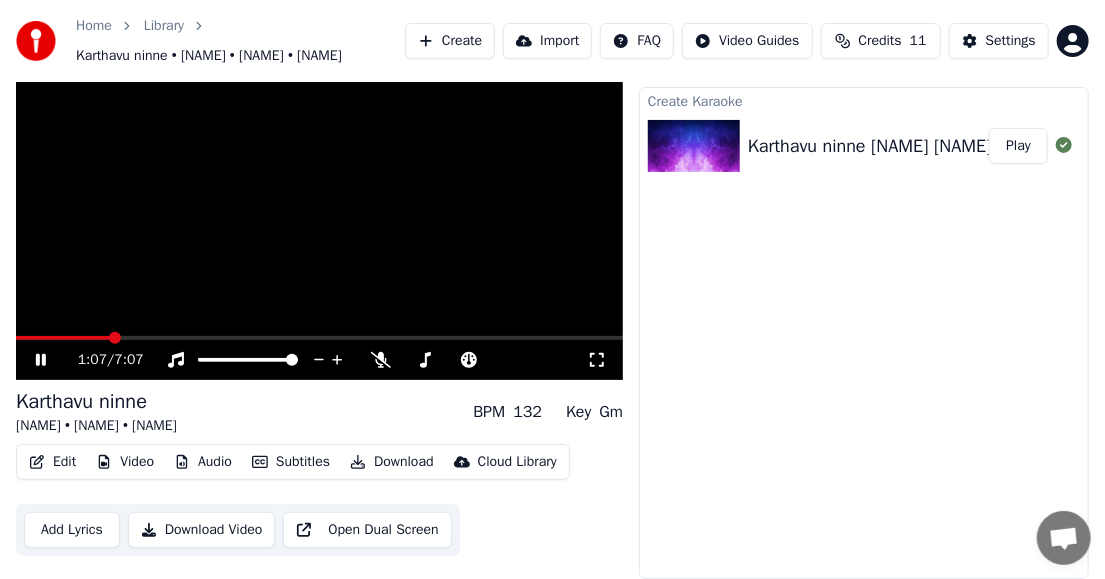 drag, startPoint x: 603, startPoint y: 357, endPoint x: 603, endPoint y: 374, distance: 17 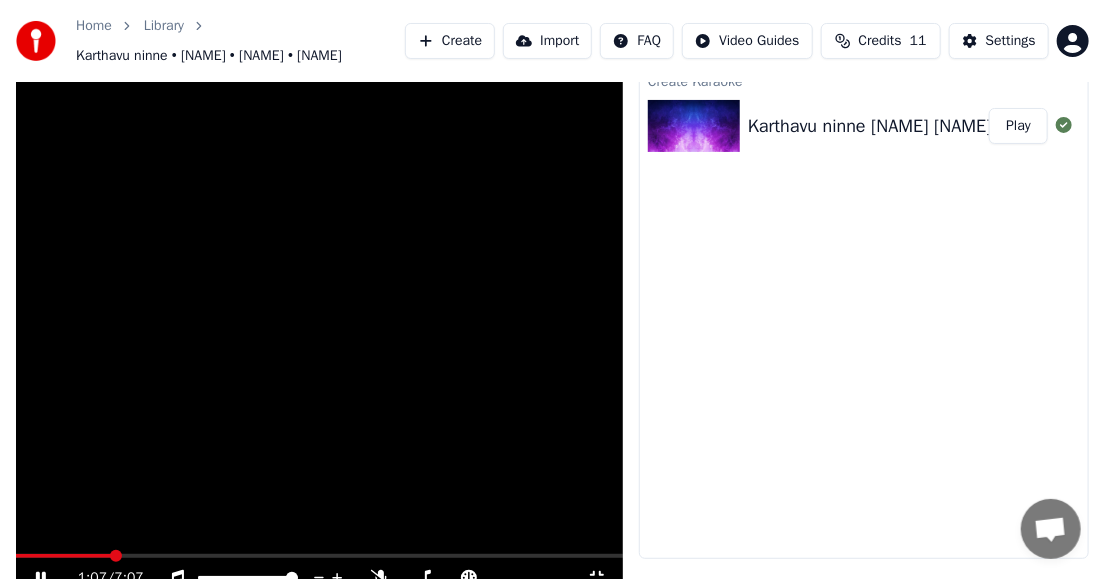 scroll, scrollTop: 55, scrollLeft: 0, axis: vertical 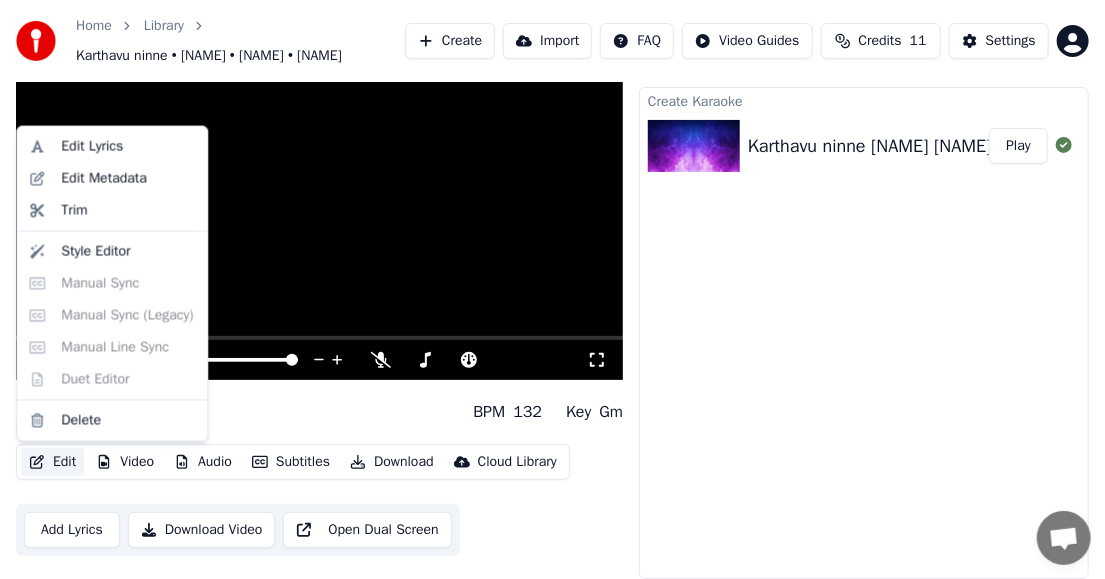 click on "Edit" at bounding box center (52, 462) 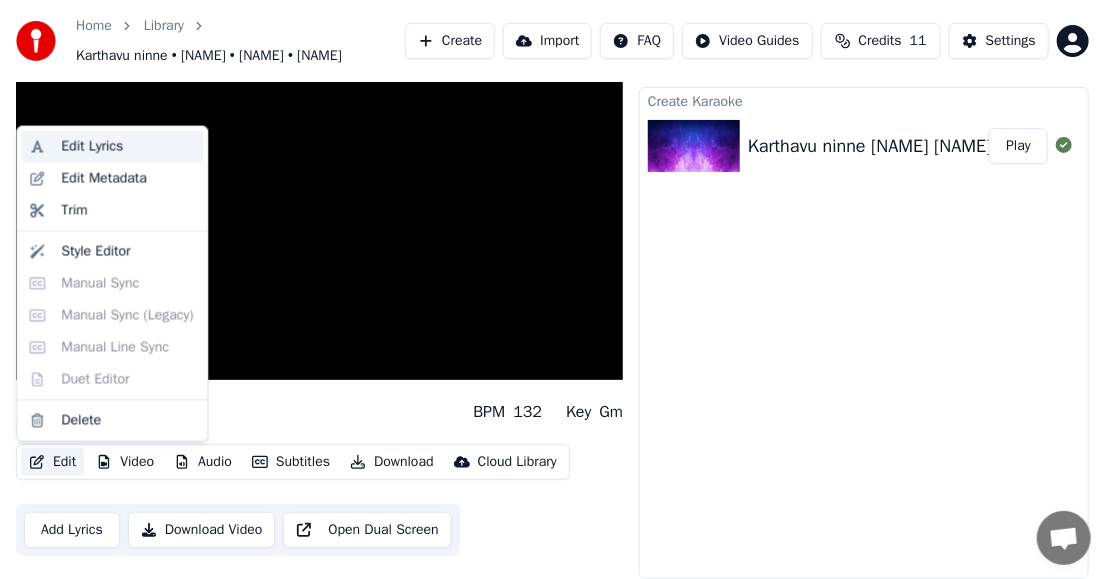 click on "Edit Lyrics" at bounding box center (112, 147) 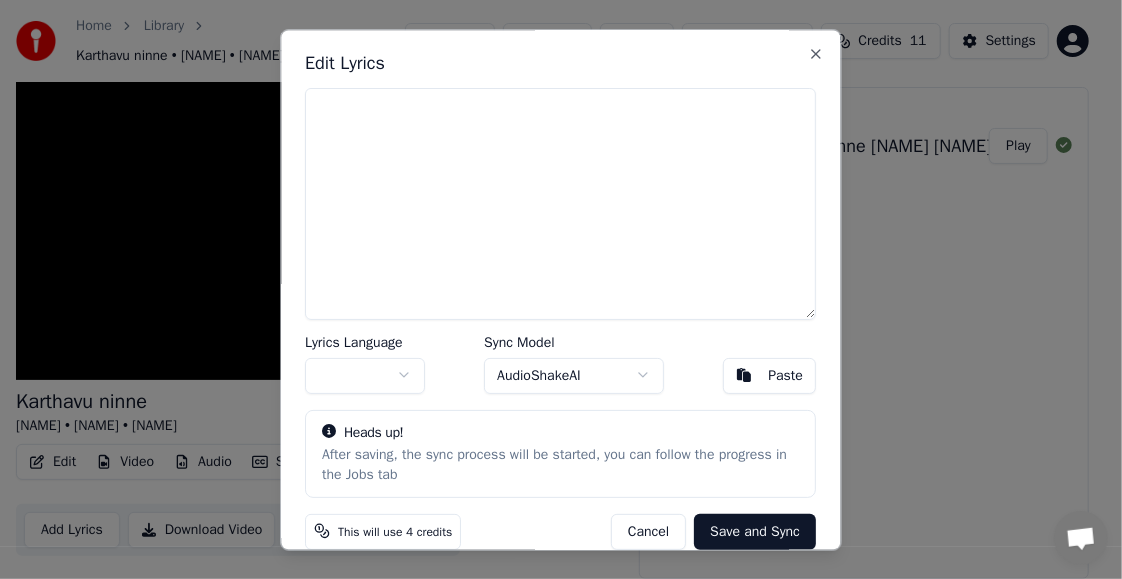 click at bounding box center [561, 204] 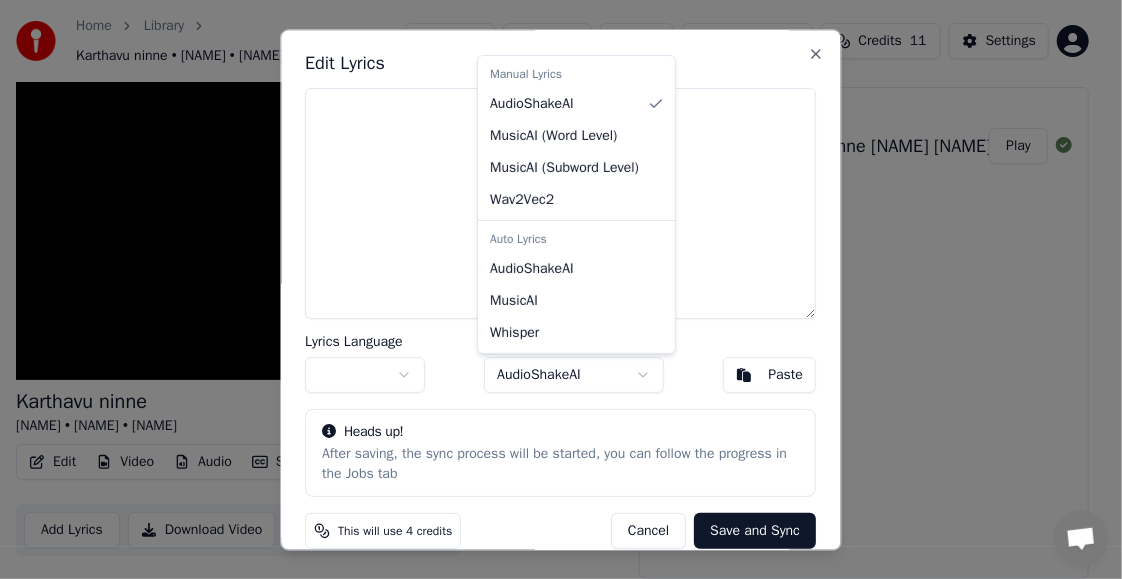 click on "Home Library Karthavu ninne • [NAME] • [NAME] • [NAME] Create Import FAQ Video Guides Credits 11 Settings Karthavu ninne [NAME] • [NAME] • [NAME] BPM 132 Key Gm Edit Video Audio Subtitles Download Cloud Library Add Lyrics Download Video Open Dual Screen Queue ( 1 ) Jobs Library Create Karaoke Karthavu ninne [NAME] [NAME] [NAME] Karaoke - [NAME] Official Play
Edit Lyrics Lyrics Language Sync Model AudioShakeAI Paste Heads up! After saving, the sync process will be started, you can follow the progress in the Jobs tab This will use 4 credits Cancel Save and Sync Close" at bounding box center (552, 246) 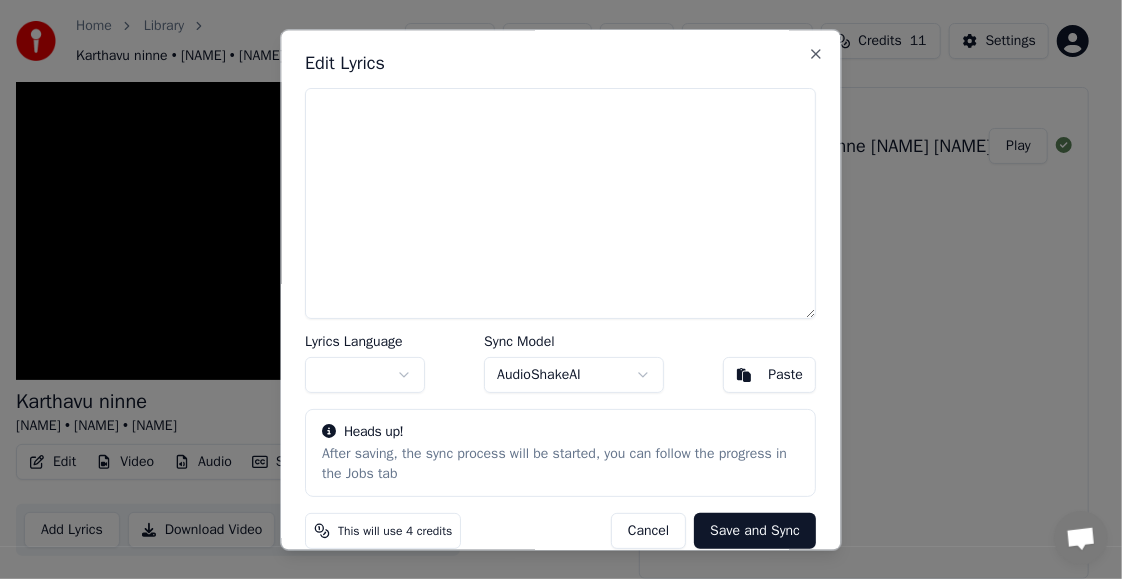 click on "Home Library Karthavu ninne • [NAME] • [NAME] • [NAME] Create Import FAQ Video Guides Credits 11 Settings Karthavu ninne [NAME] • [NAME] • [NAME] BPM 132 Key Gm Edit Video Audio Subtitles Download Cloud Library Add Lyrics Download Video Open Dual Screen Queue ( 1 ) Jobs Library Create Karaoke Karthavu ninne [NAME] [NAME] [NAME] Karaoke - [NAME] Official Play
Edit Lyrics Lyrics Language Sync Model AudioShakeAI Paste Heads up! After saving, the sync process will be started, you can follow the progress in the Jobs tab This will use 4 credits Cancel Save and Sync Close" at bounding box center (552, 246) 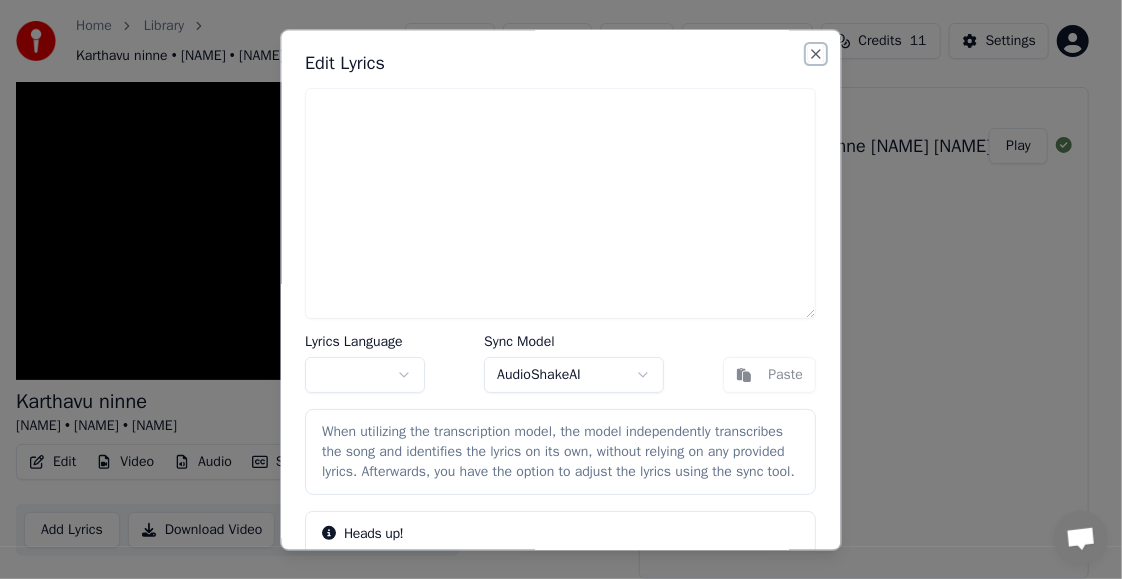 click on "Close" at bounding box center (817, 54) 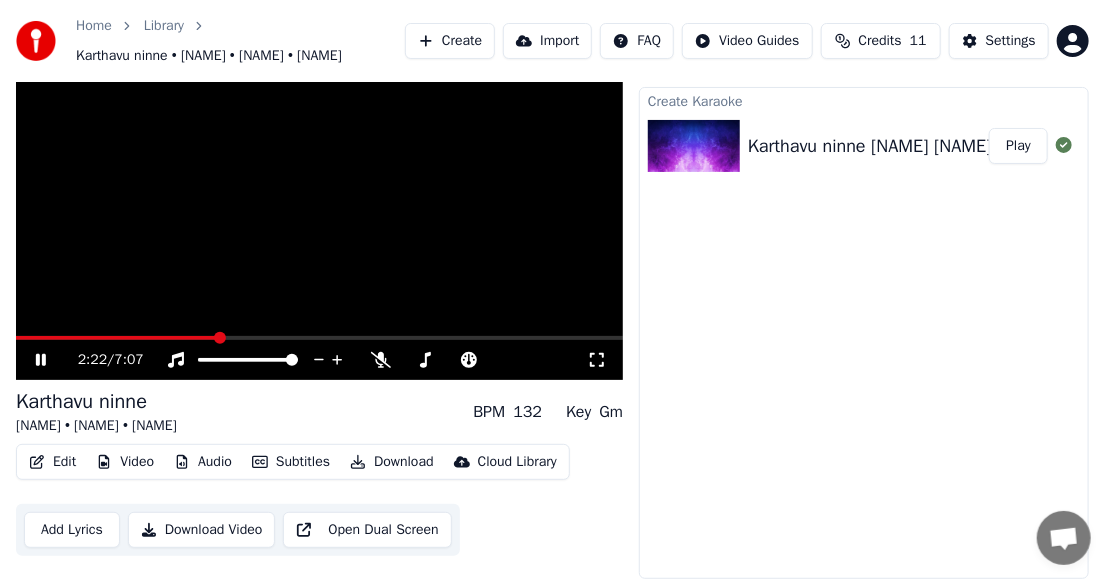 click on "Download" at bounding box center [392, 462] 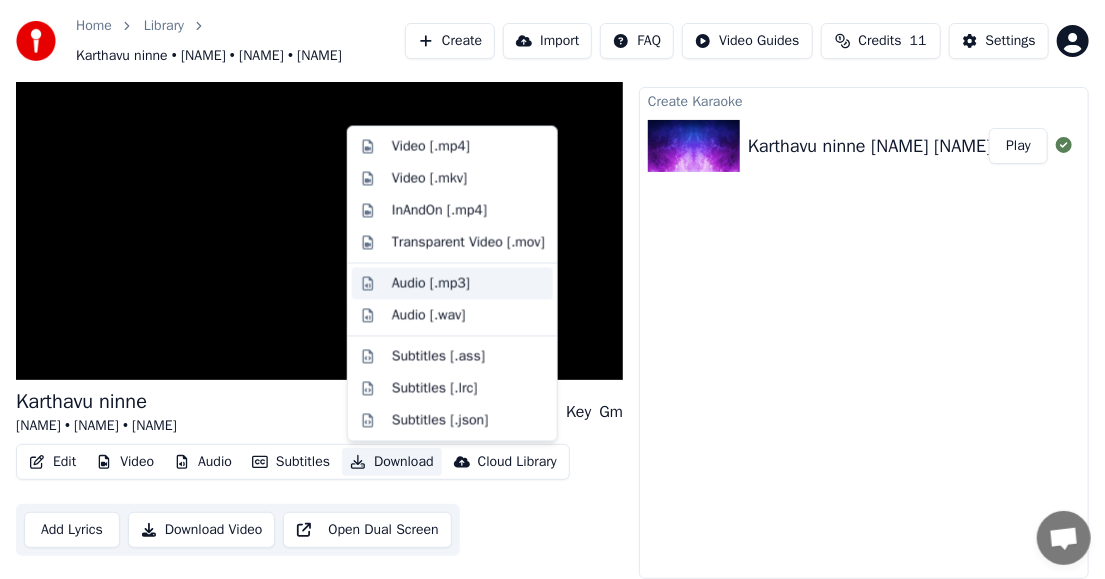 click on "Audio [.mp3]" at bounding box center [431, 283] 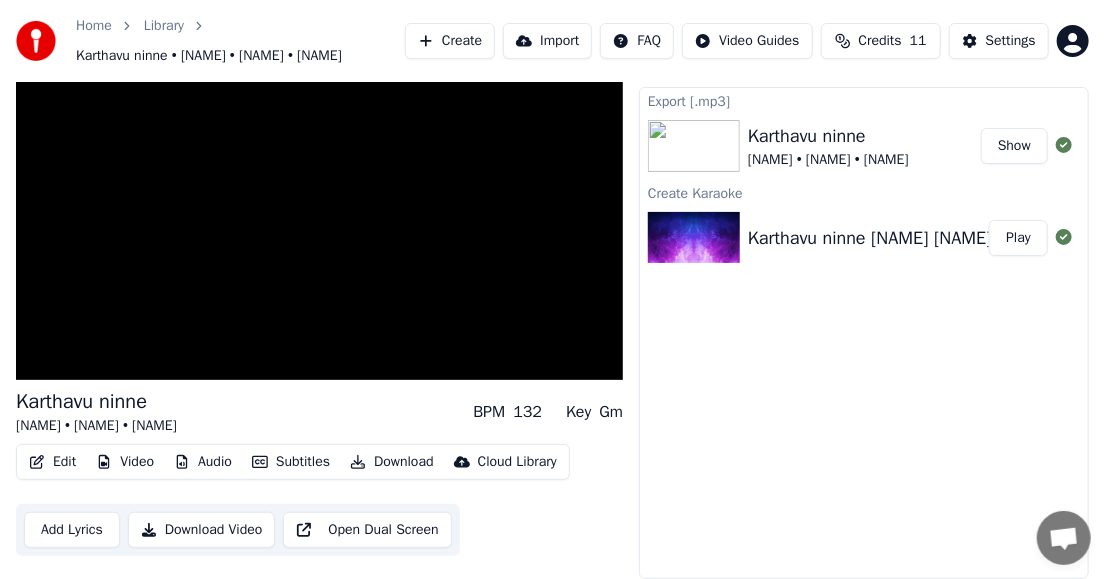 click on "Show" at bounding box center [1014, 146] 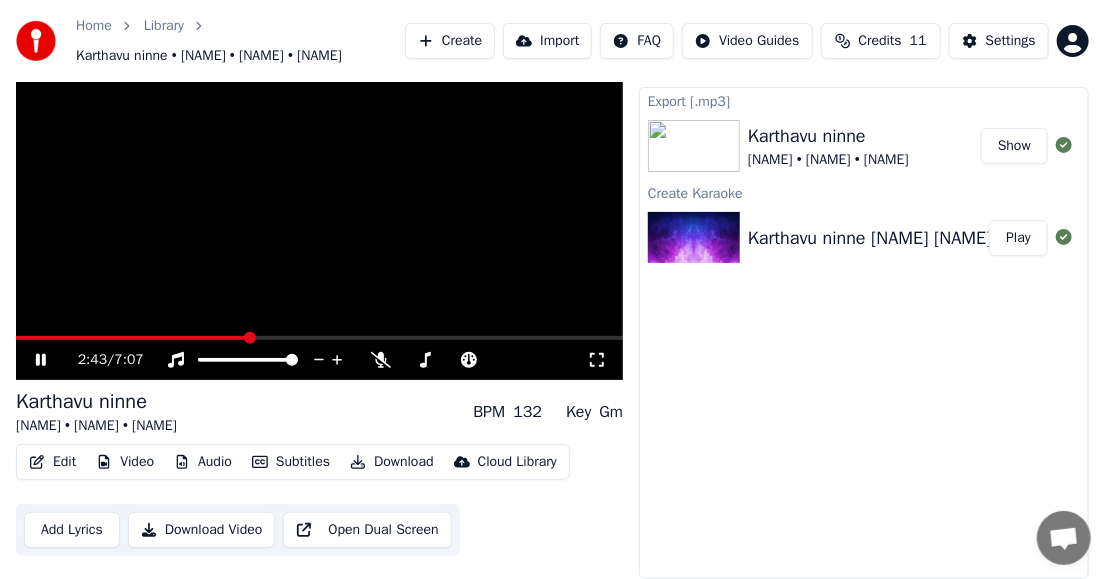 click on "Home" at bounding box center [94, 26] 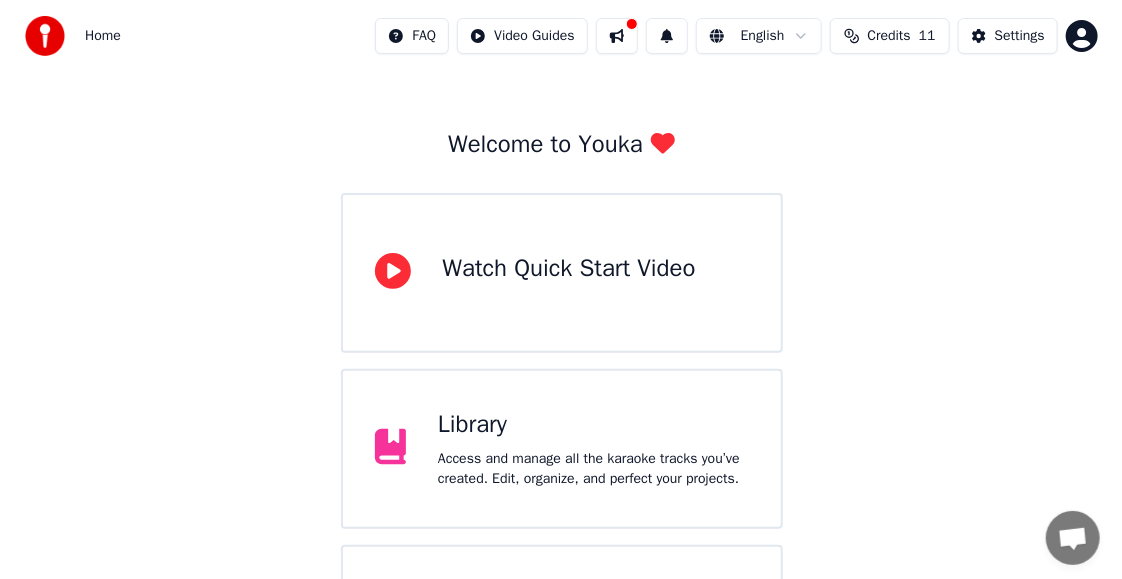 scroll, scrollTop: 196, scrollLeft: 0, axis: vertical 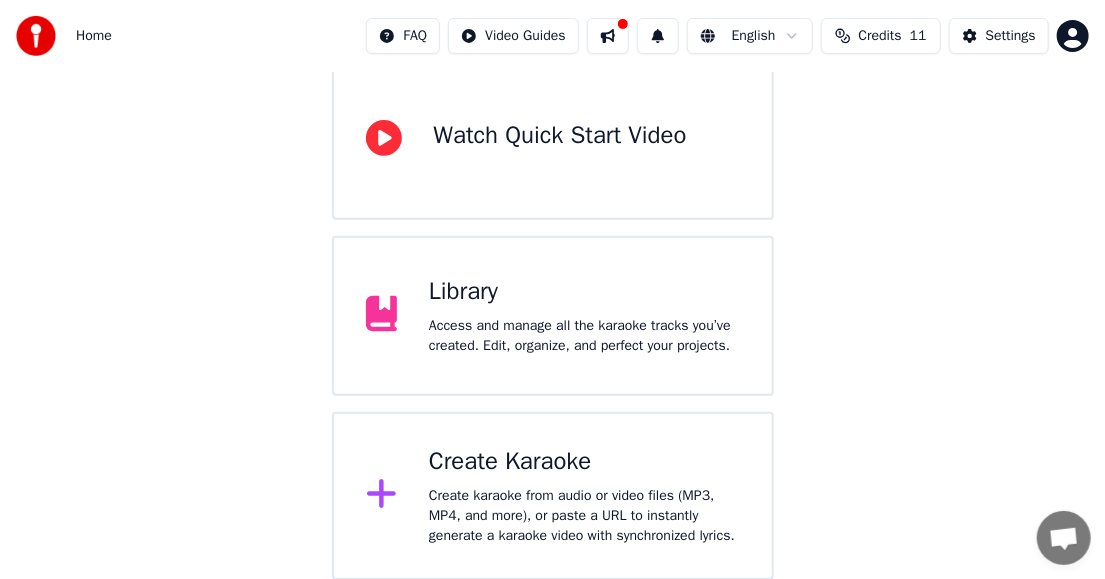 click on "Create Karaoke" at bounding box center [584, 462] 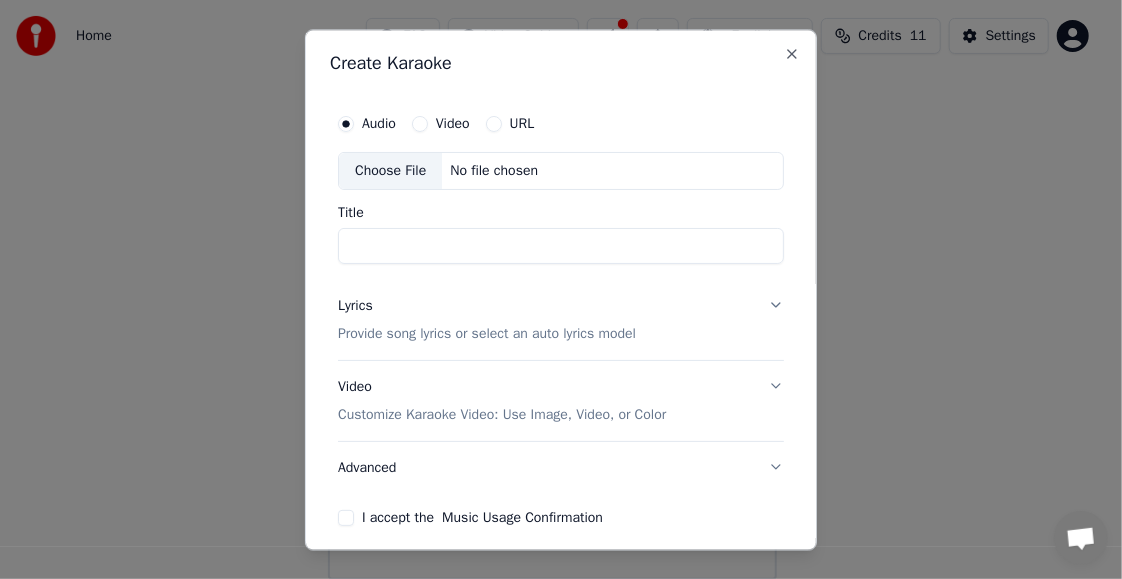 click on "Title" at bounding box center [561, 246] 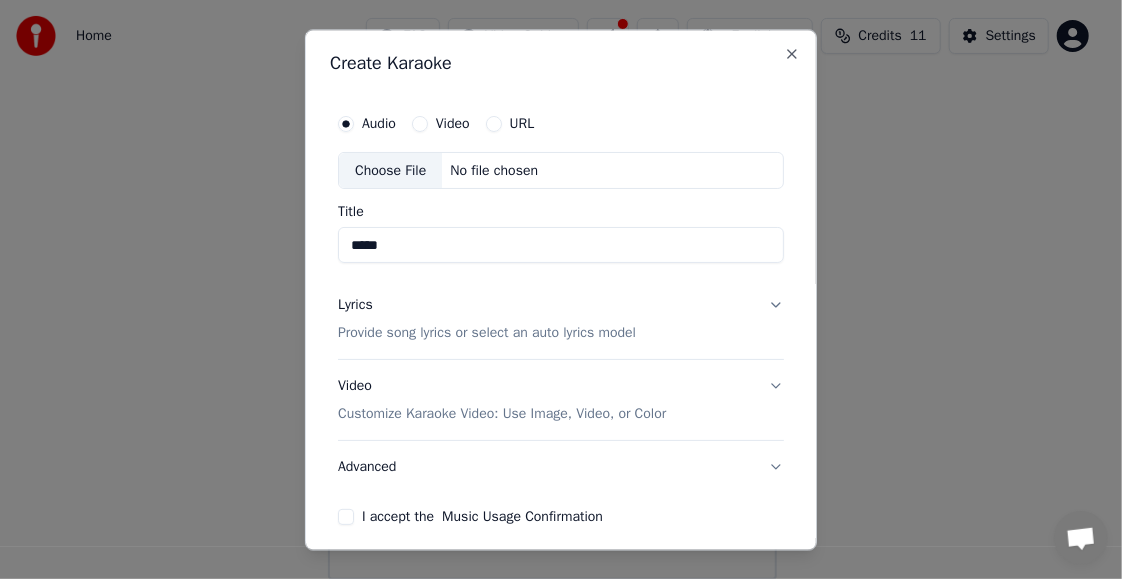 drag, startPoint x: 506, startPoint y: 248, endPoint x: 216, endPoint y: 271, distance: 290.91064 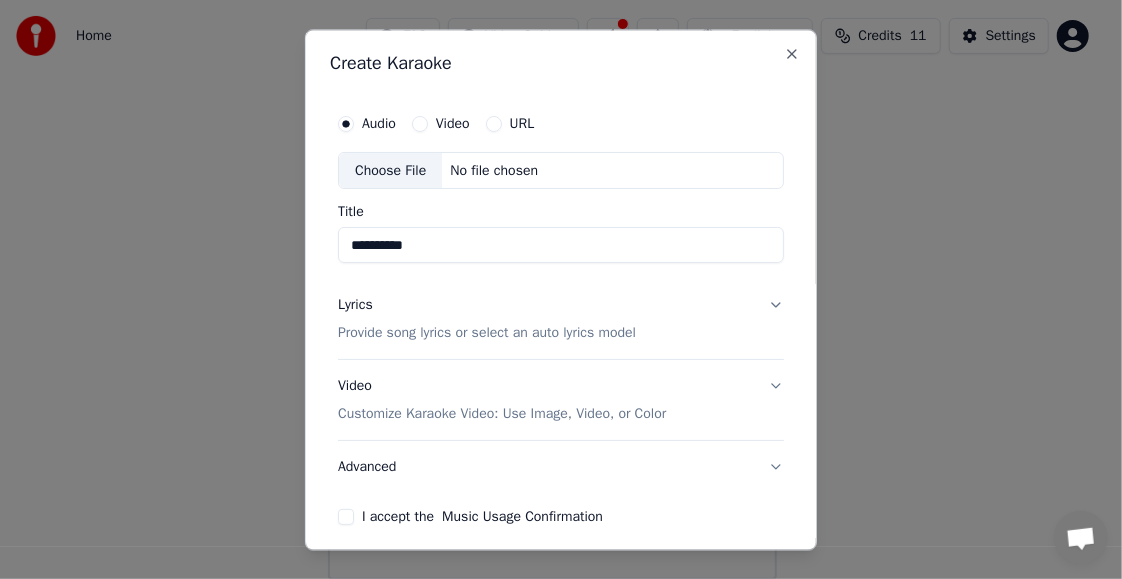 type on "**********" 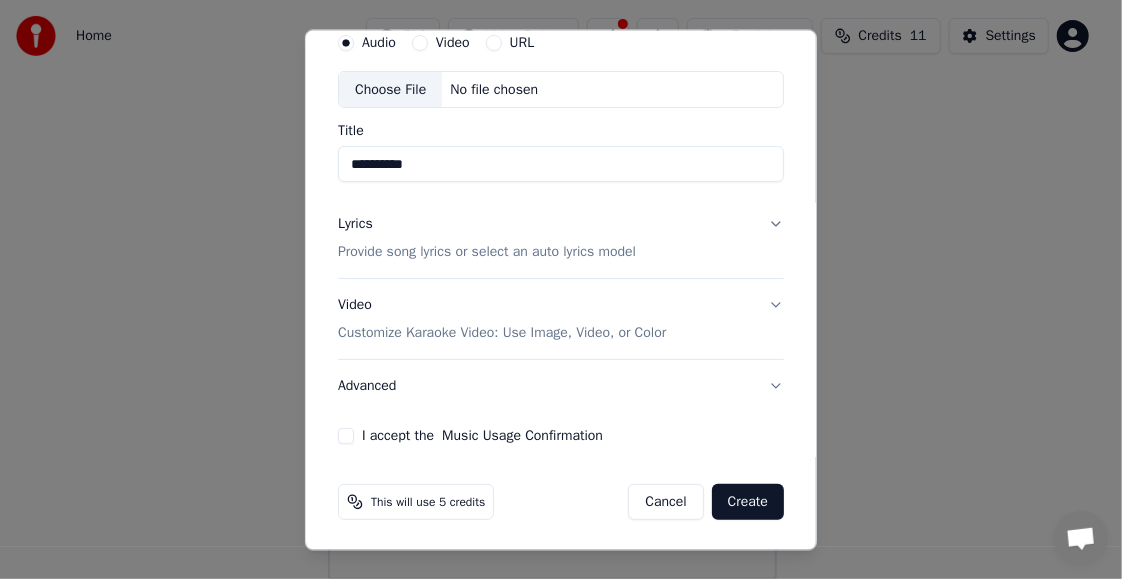click on "Lyrics Provide song lyrics or select an auto lyrics model" at bounding box center (561, 239) 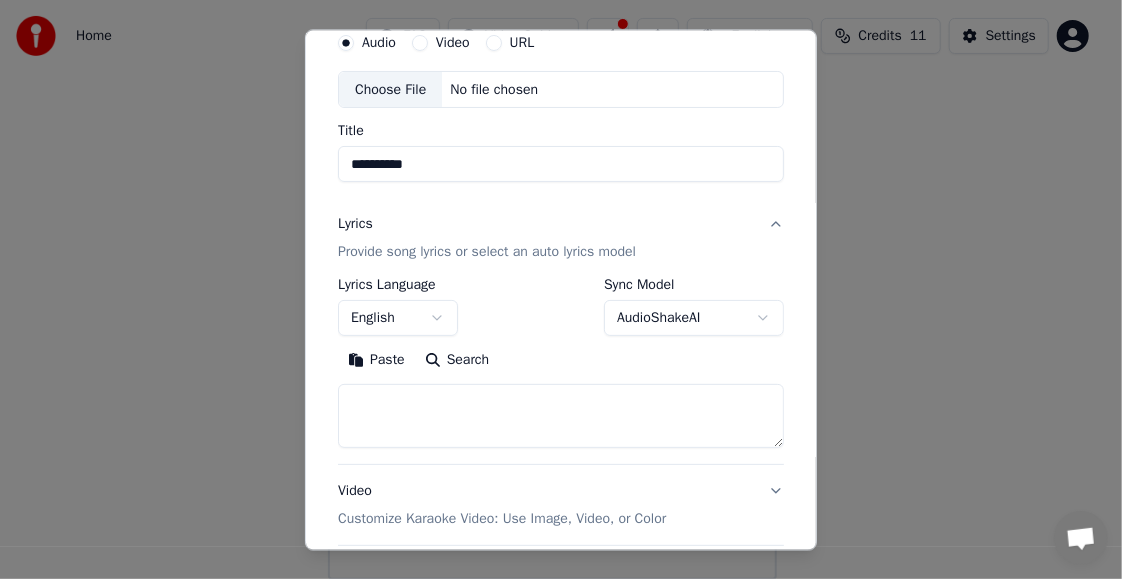 click on "**********" at bounding box center [552, 192] 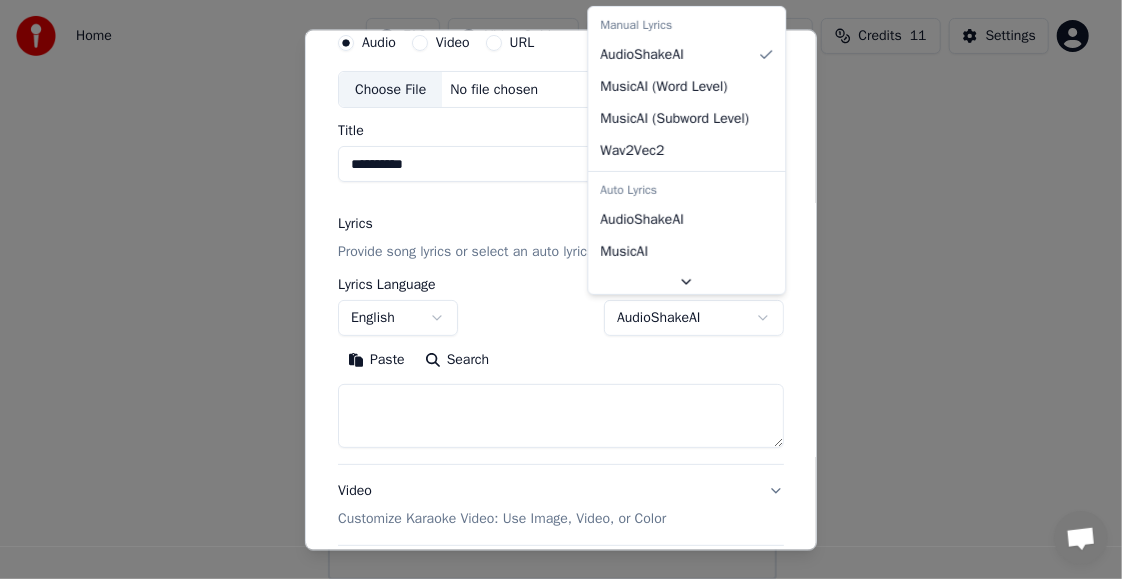 select on "**********" 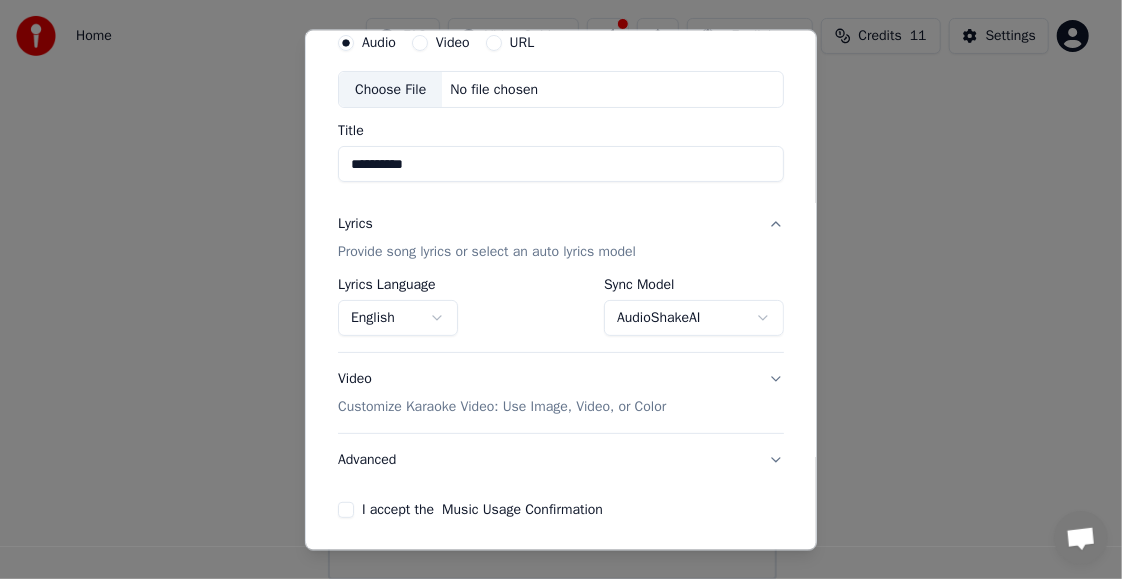 click on "**********" at bounding box center [552, 192] 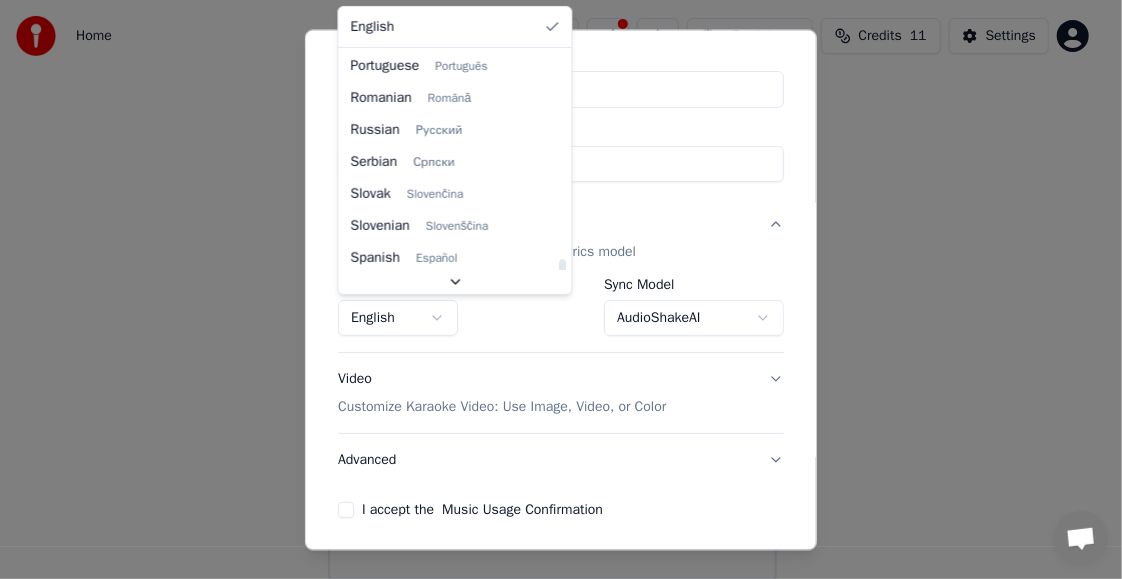 scroll, scrollTop: 1473, scrollLeft: 0, axis: vertical 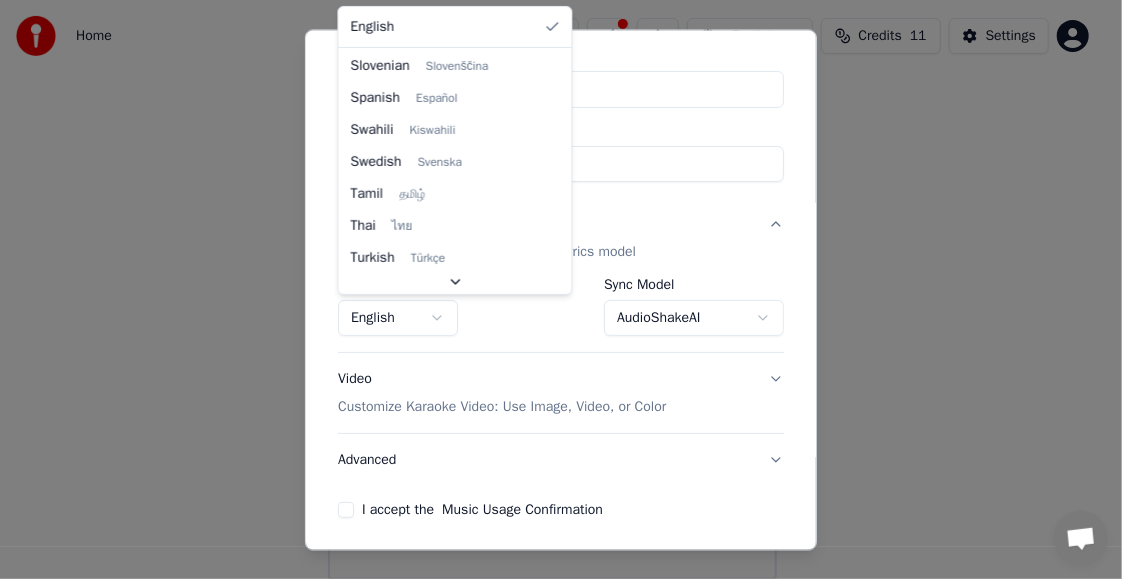 drag, startPoint x: 560, startPoint y: 78, endPoint x: 567, endPoint y: 310, distance: 232.10558 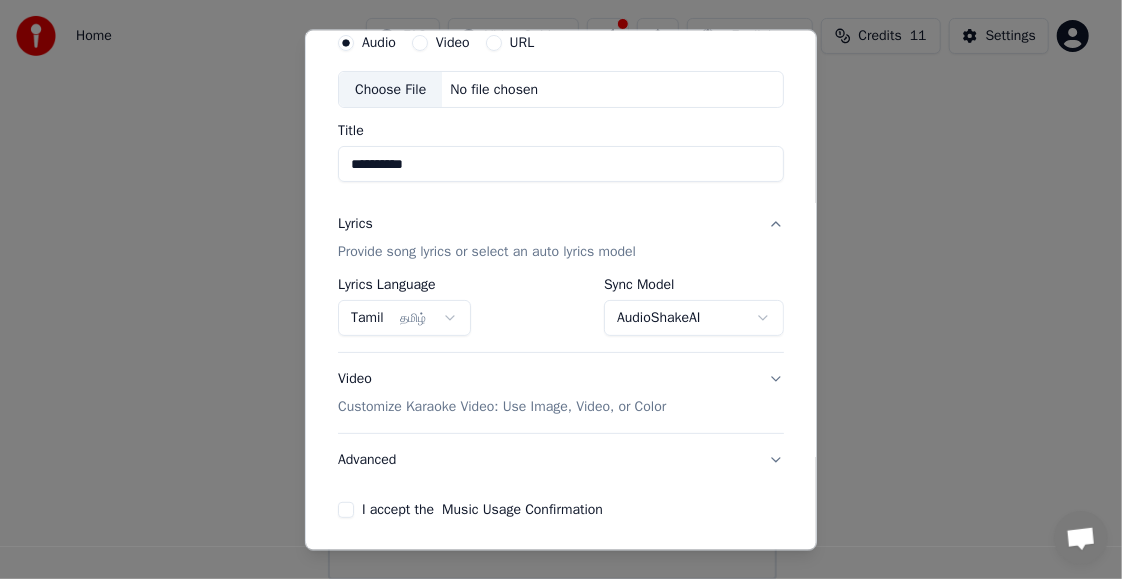 scroll, scrollTop: 155, scrollLeft: 0, axis: vertical 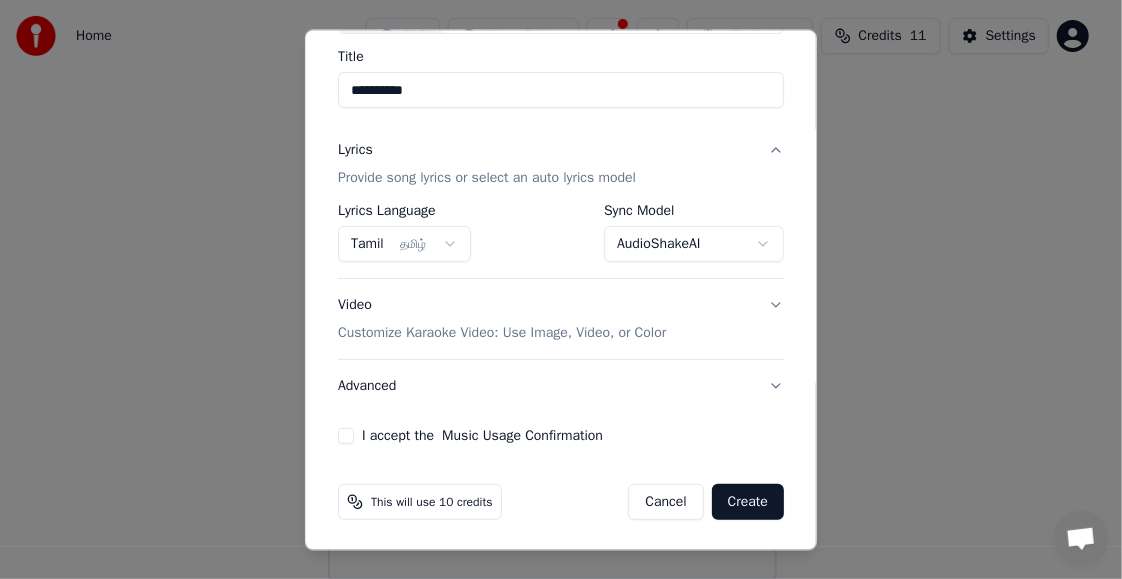 click on "Video Customize Karaoke Video: Use Image, Video, or Color" at bounding box center [561, 320] 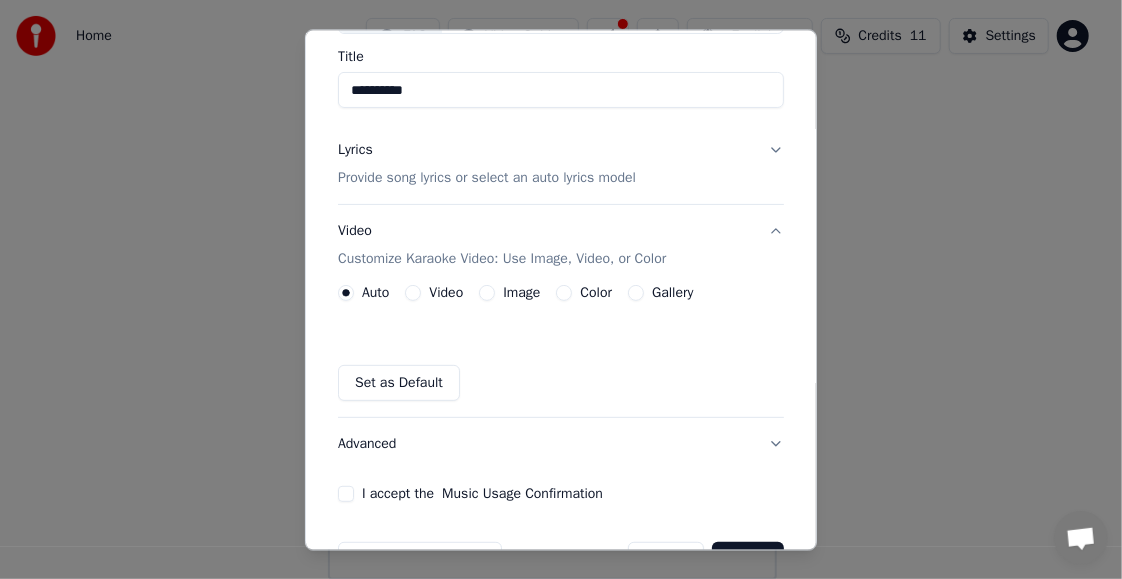 type 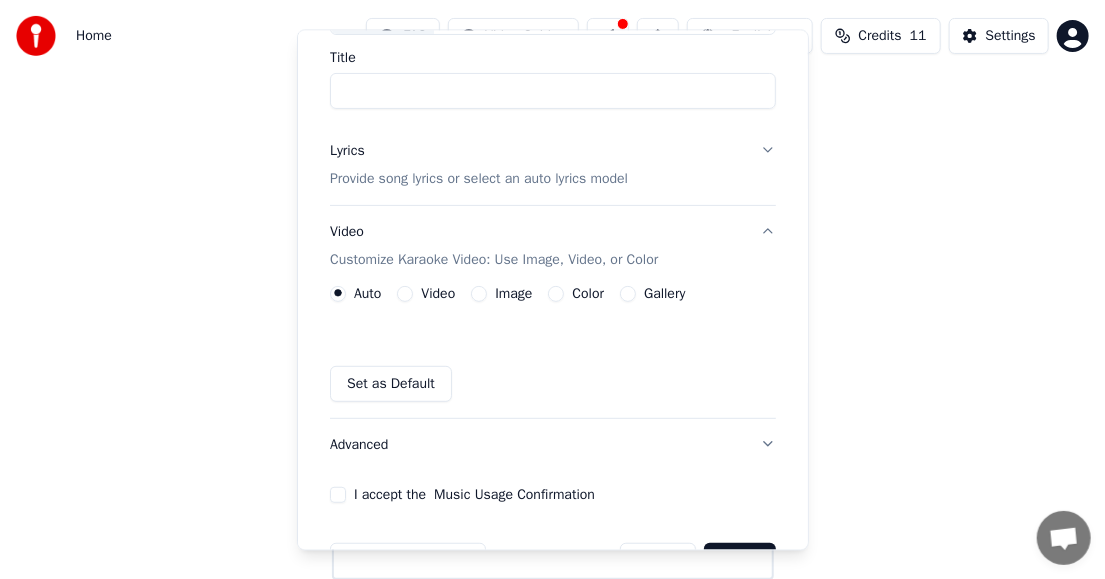drag, startPoint x: 817, startPoint y: 233, endPoint x: 813, endPoint y: 343, distance: 110.0727 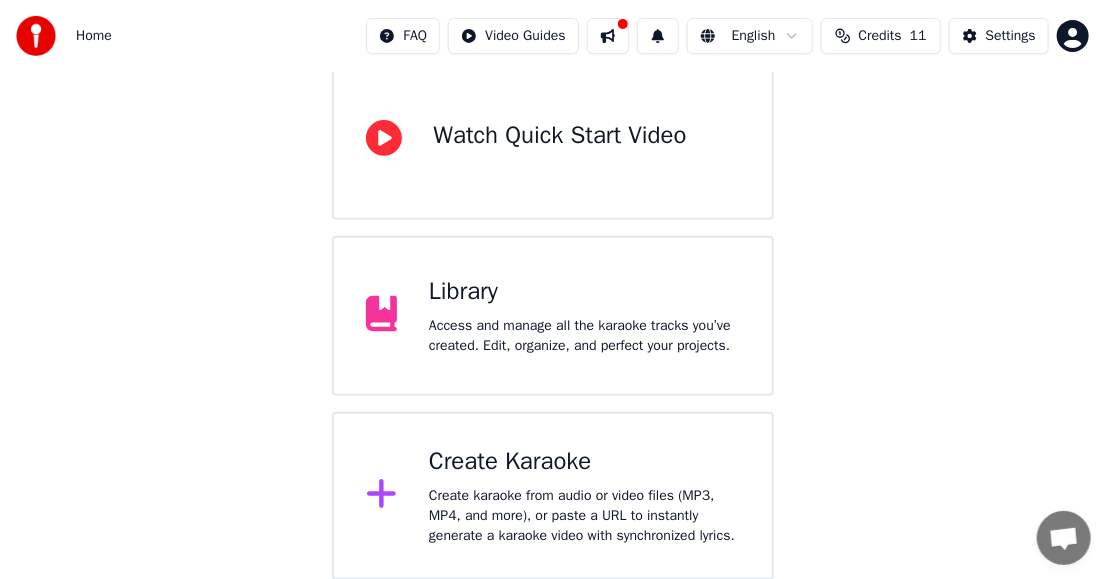 click on "Create Karaoke Create karaoke from audio or video files (MP3, MP4, and more), or paste a URL to instantly generate a karaoke video with synchronized lyrics." at bounding box center (553, 496) 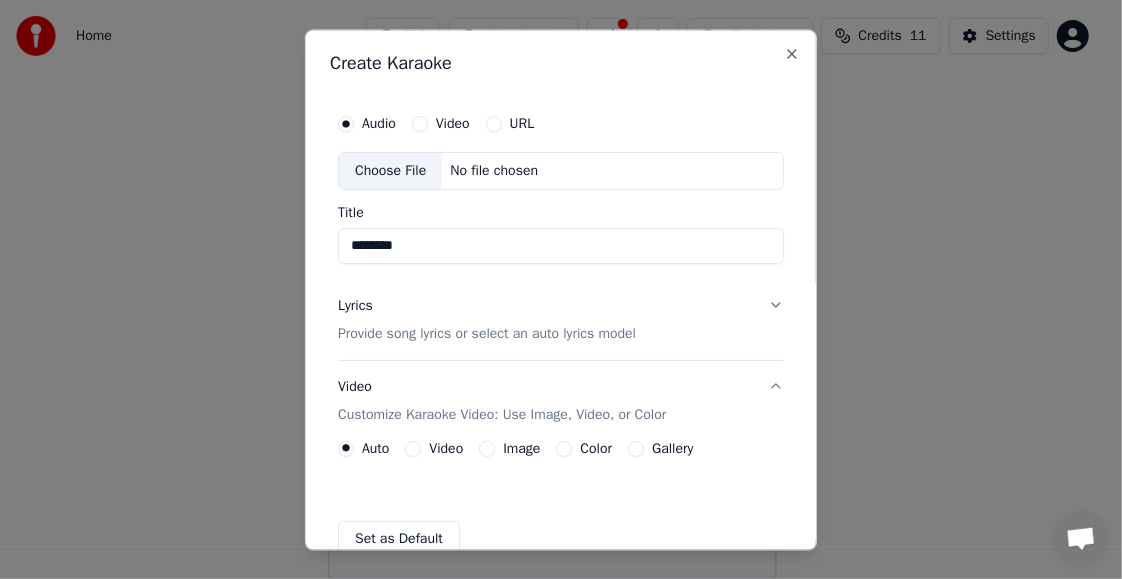 type on "********" 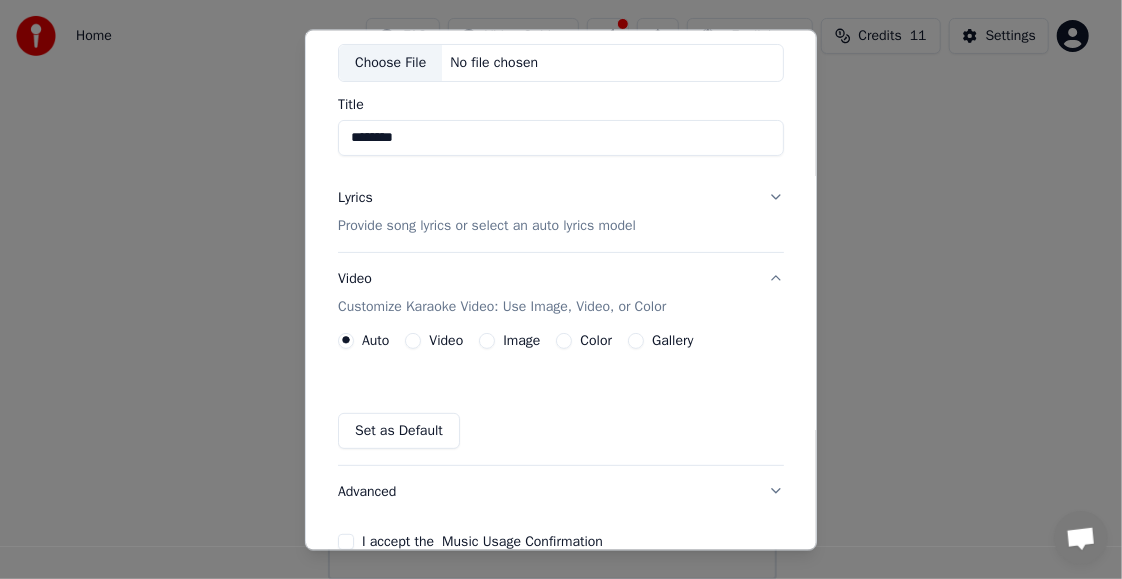 scroll, scrollTop: 113, scrollLeft: 0, axis: vertical 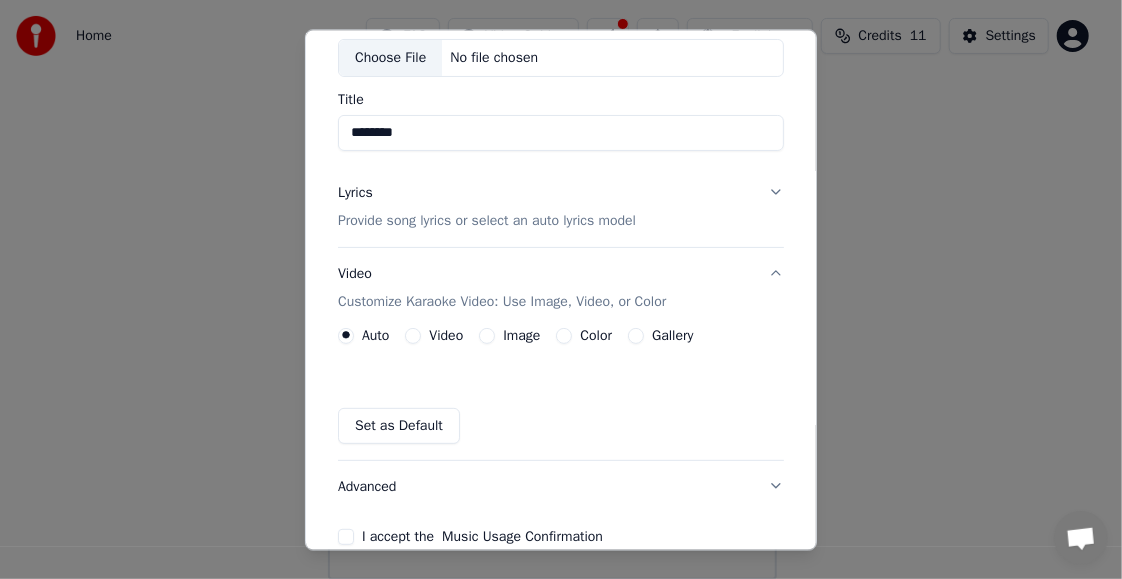 click on "Lyrics Provide song lyrics or select an auto lyrics model" at bounding box center [561, 207] 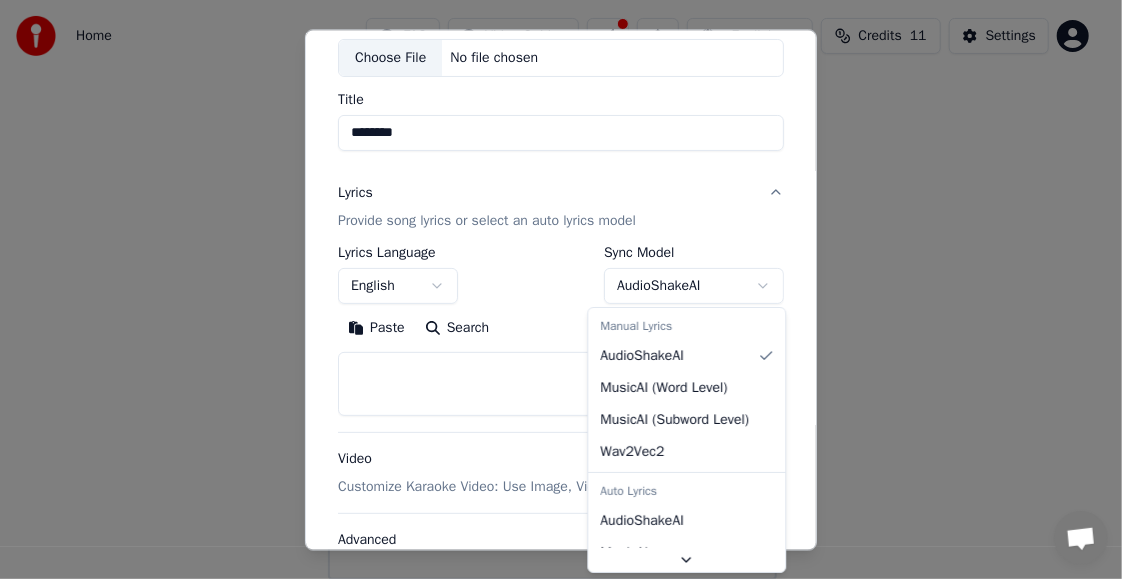 click on "Home Library Karthavu ninne • [NAME] • [NAME] • [NAME] Create Import FAQ Video Guides Credits 11 Settings Karthavu ninne [NAME] • [NAME] • [NAME] BPM 132 Key Gm Edit Video Audio Subtitles Download Cloud Library Add Lyrics Download Video Open Dual Screen Queue ( 1 ) Jobs Library Create Karaoke Karthavu ninne [NAME] [NAME] [NAME] Karaoke - [NAME] Official Play
Edit Lyrics Lyrics Language Sync Model AudioShakeAI Paste Heads up! After saving, the sync process will be started, you can follow the progress in the Jobs tab This will use 4 credits Cancel Save and Sync Close Manual Lyrics AudioShakeAI MusicAI ( Word Level ) MusicAI ( Subword Level ) Wav2Vec2 Auto Lyrics AudioShakeAI MusicAI Whisper" at bounding box center (552, 192) 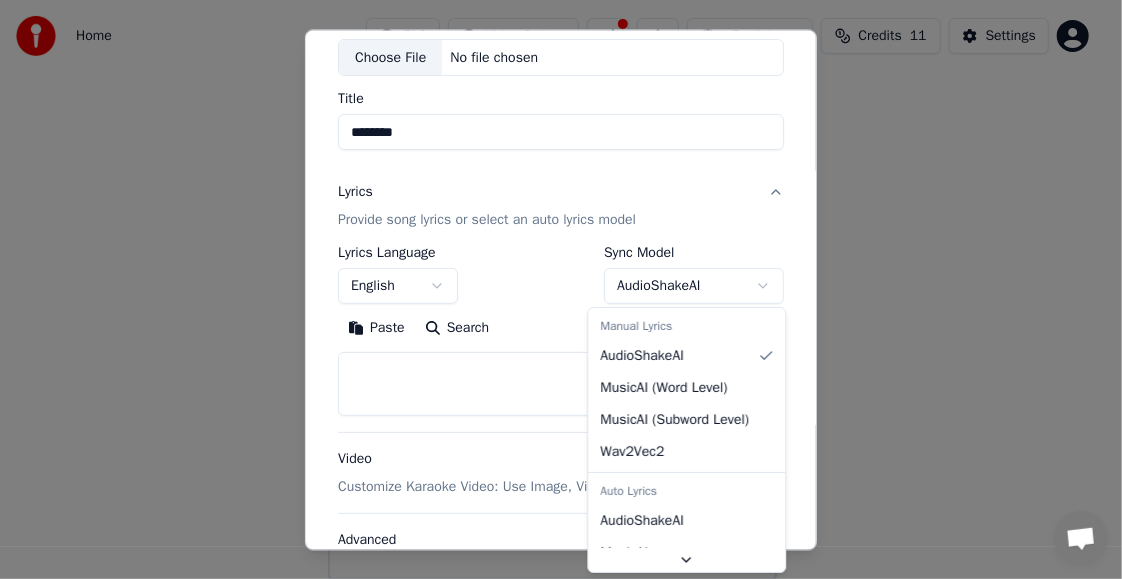 select on "**********" 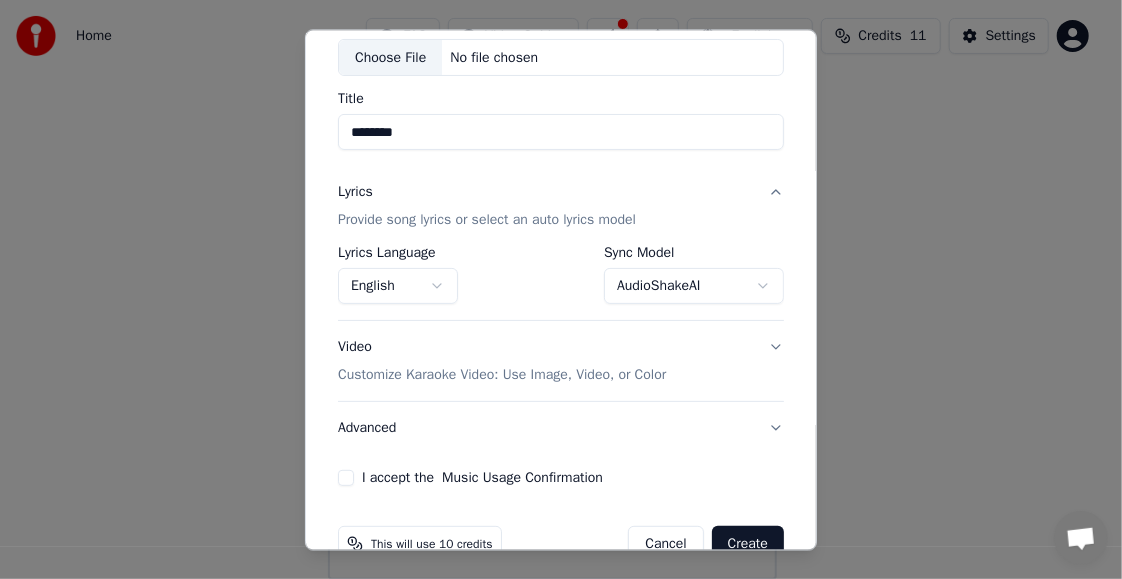 scroll, scrollTop: 155, scrollLeft: 0, axis: vertical 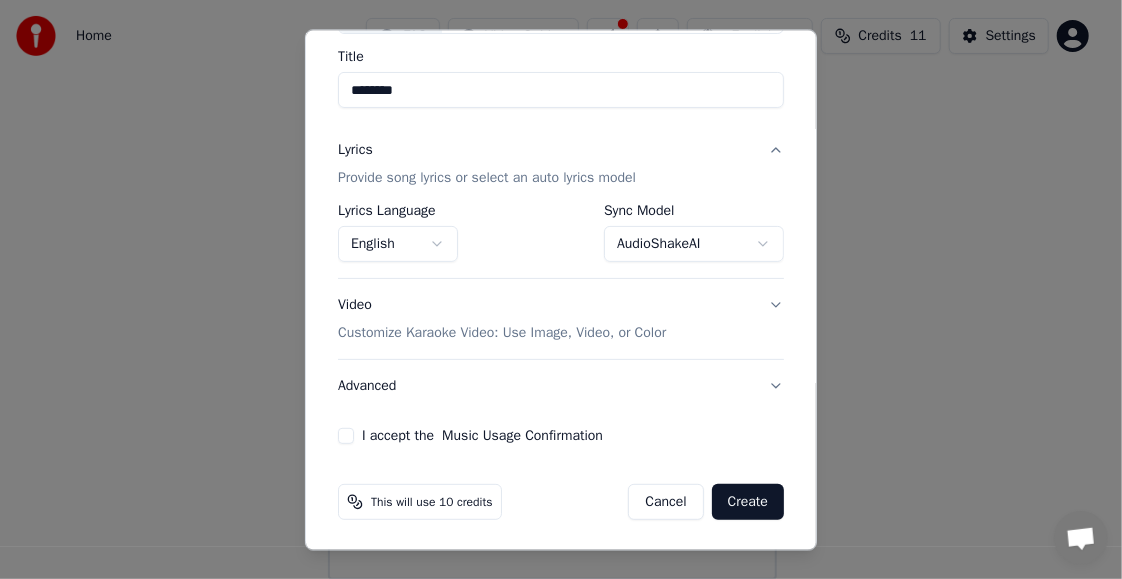 click on "Home Library Karthavu ninne • [NAME] • [NAME] • [NAME] Create Import FAQ Video Guides Credits 11 Settings Karthavu ninne [NAME] • [NAME] • [NAME] BPM 132 Key Gm Edit Video Audio Subtitles Download Cloud Library Add Lyrics Download Video Open Dual Screen Queue ( 1 ) Jobs Library Create Karaoke Karthavu ninne [NAME] [NAME] [NAME] Karaoke - [NAME] Official Play
Edit Lyrics Lyrics Language Sync Model AudioShakeAI Paste Heads up! After saving, the sync process will be started, you can follow the progress in the Jobs tab This will use 4 credits Cancel Save and Sync Close Manual Lyrics AudioShakeAI MusicAI ( Word Level ) MusicAI ( Subword Level ) Wav2Vec2 Auto Lyrics AudioShakeAI MusicAI Whisper" at bounding box center [552, 192] 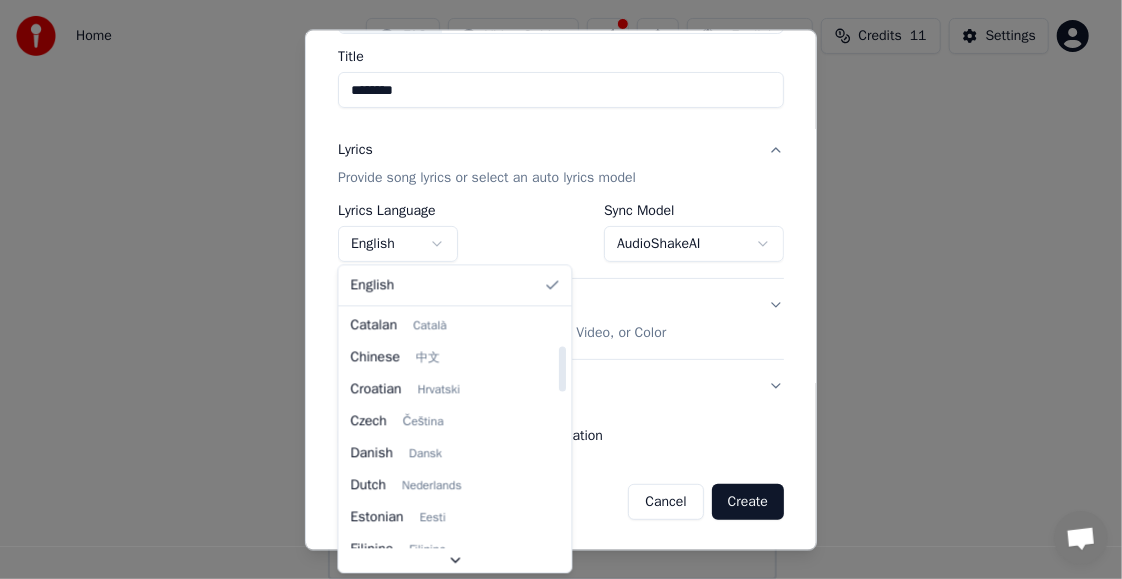 click at bounding box center [563, 454] 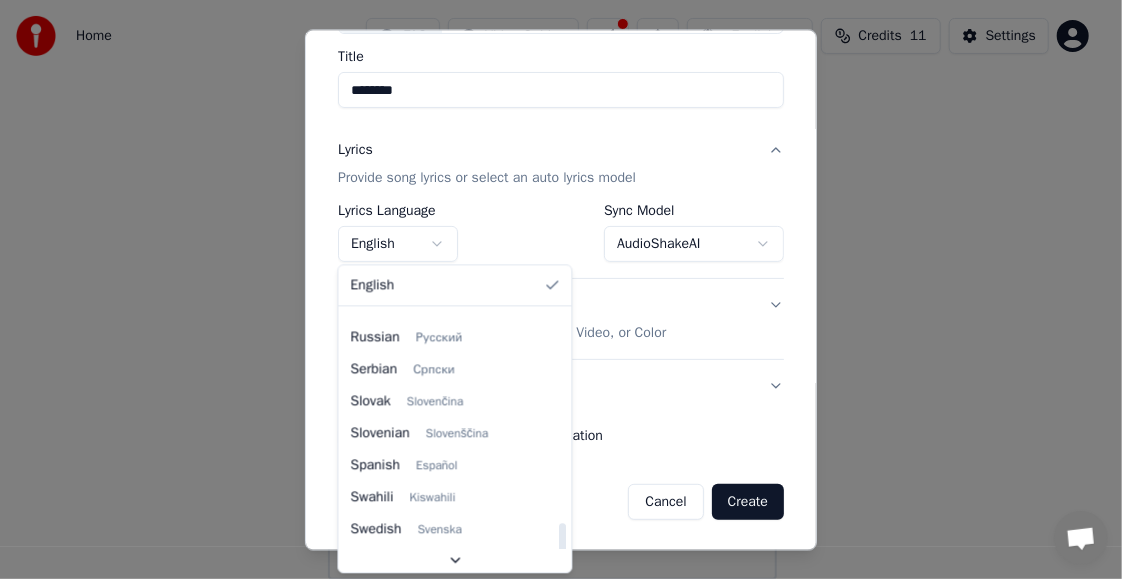 drag, startPoint x: 559, startPoint y: 369, endPoint x: 563, endPoint y: 549, distance: 180.04443 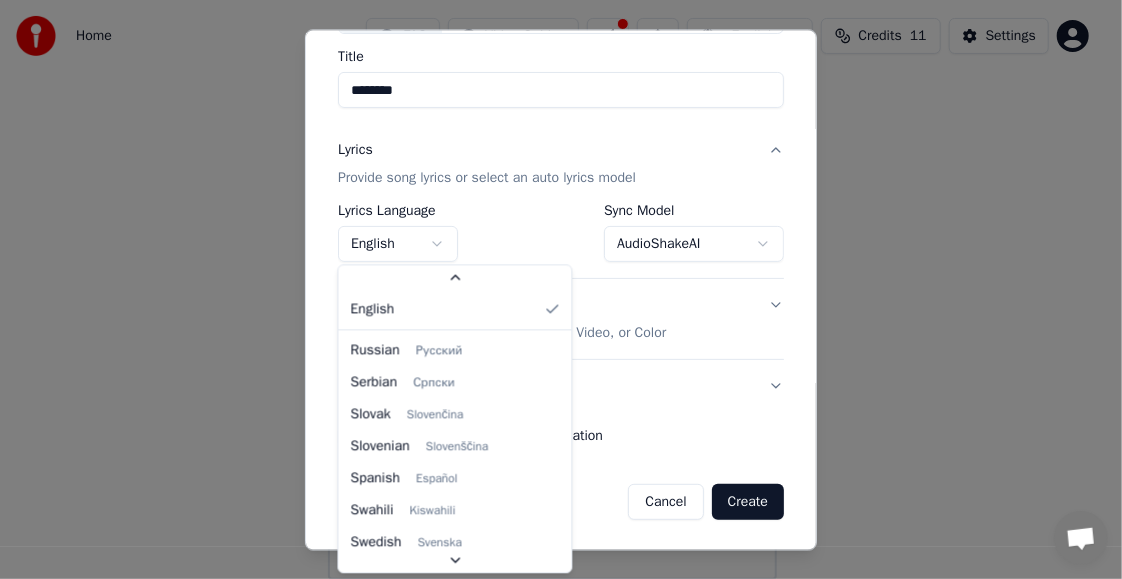 scroll, scrollTop: 53, scrollLeft: 0, axis: vertical 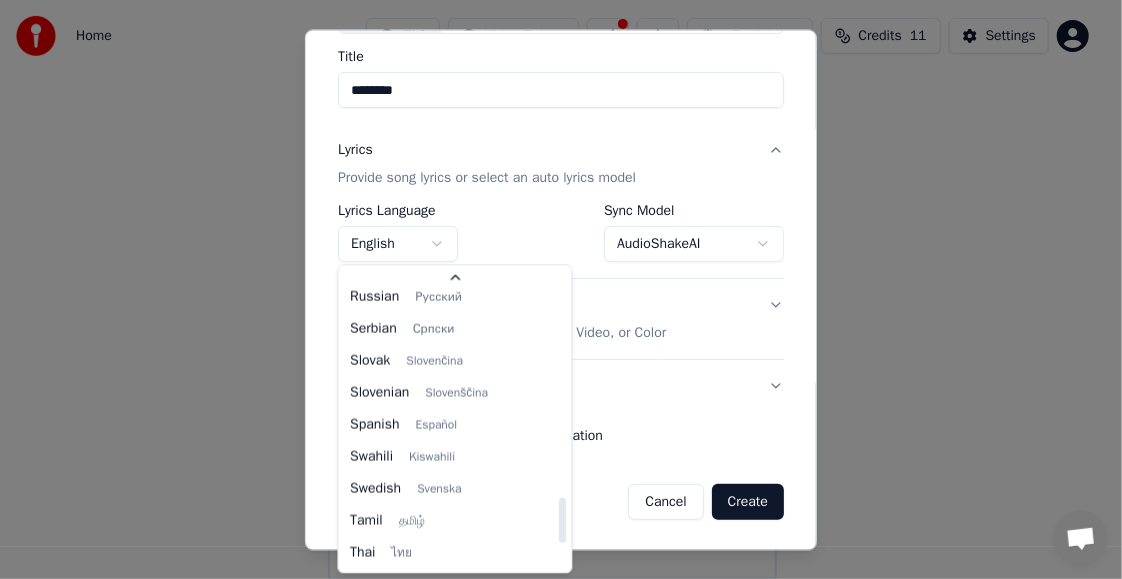 select on "**" 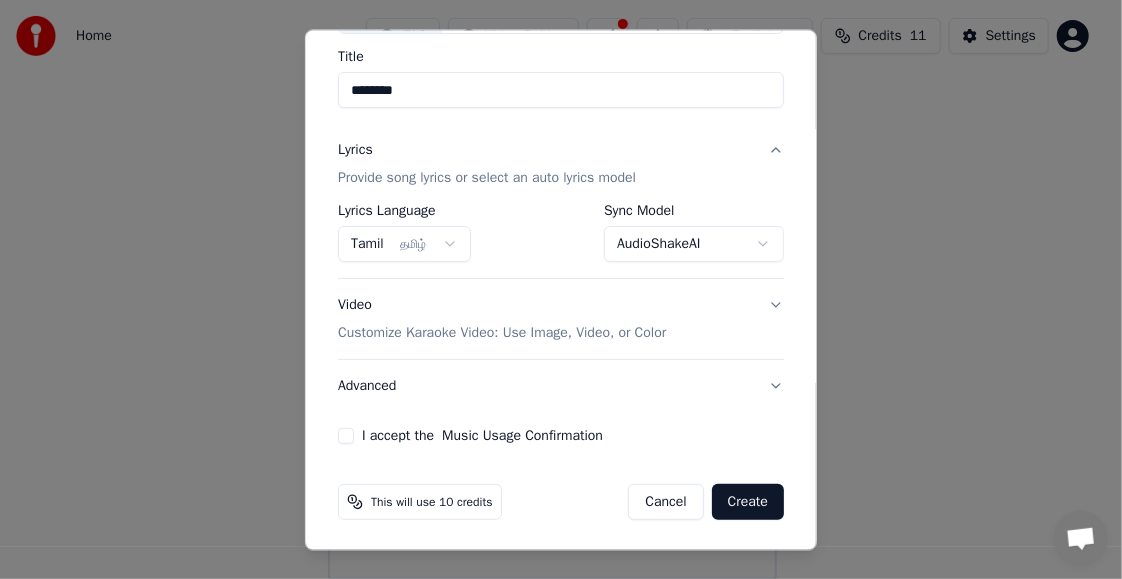 click on "Music Usage Confirmation" at bounding box center [522, 437] 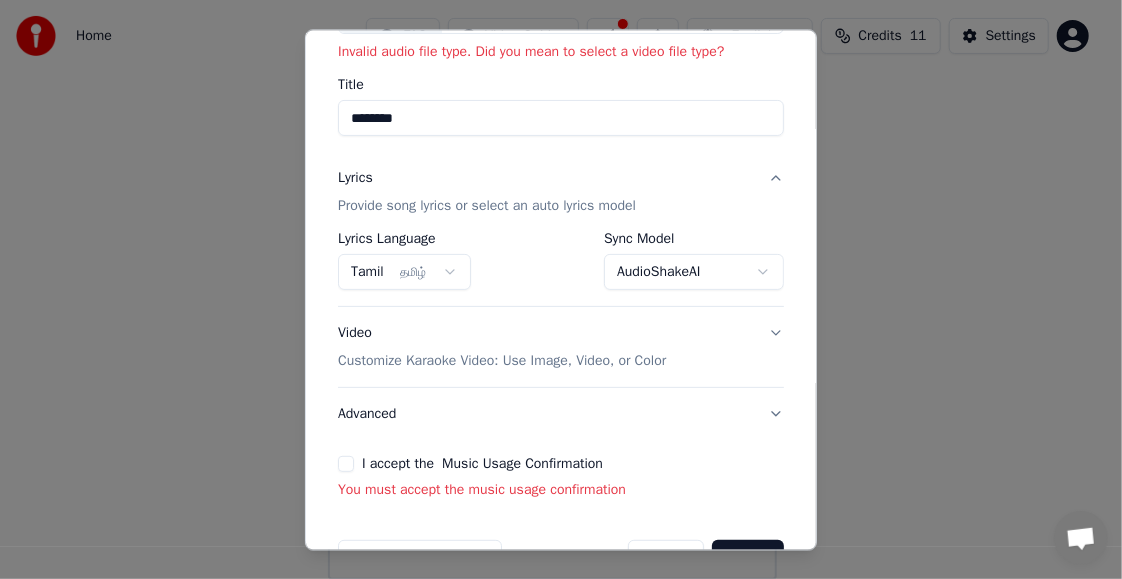 click on "**********" at bounding box center (561, 225) 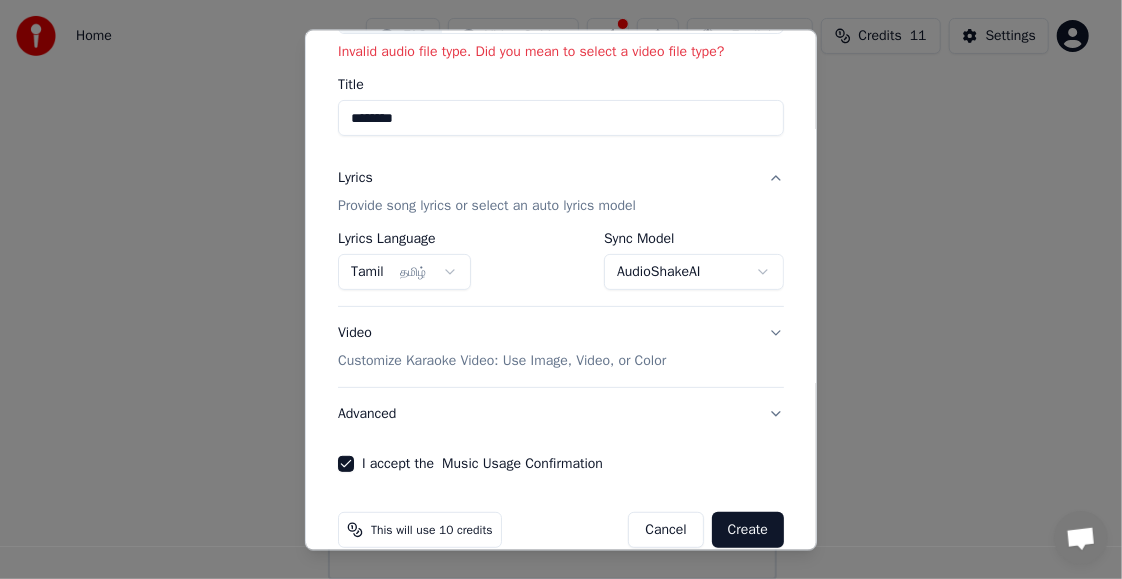 scroll, scrollTop: 183, scrollLeft: 0, axis: vertical 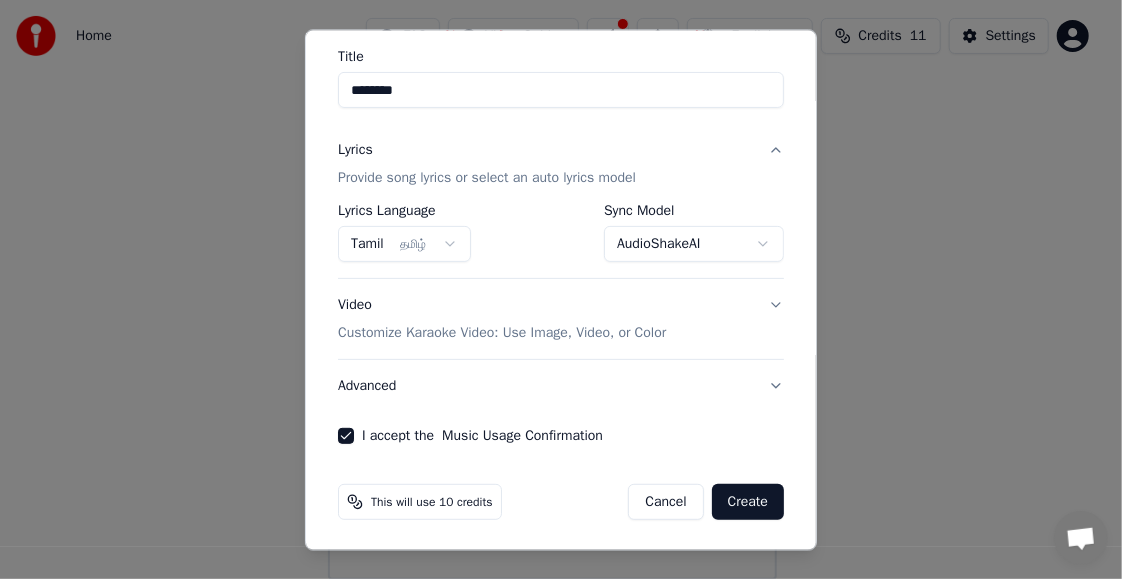 click on "Create" at bounding box center (748, 503) 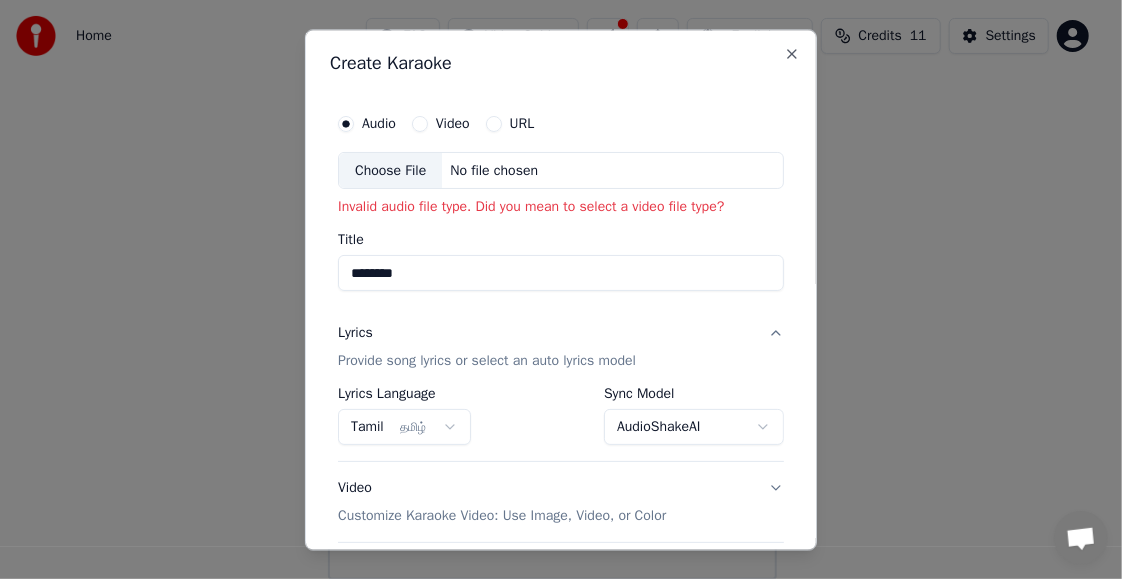 click on "Choose File" at bounding box center (390, 171) 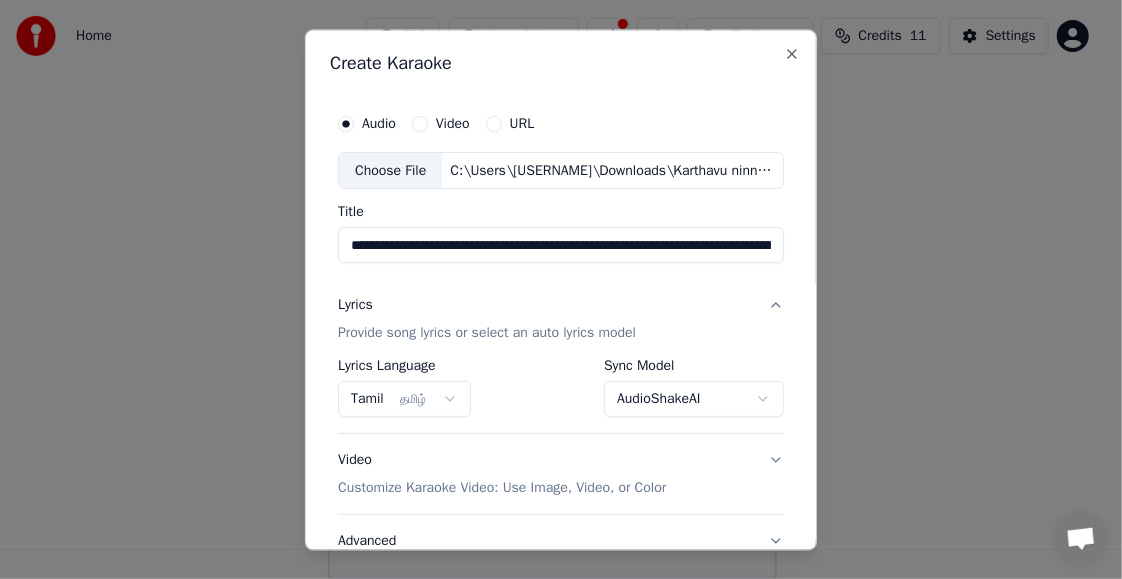 click on "**********" at bounding box center (561, 289) 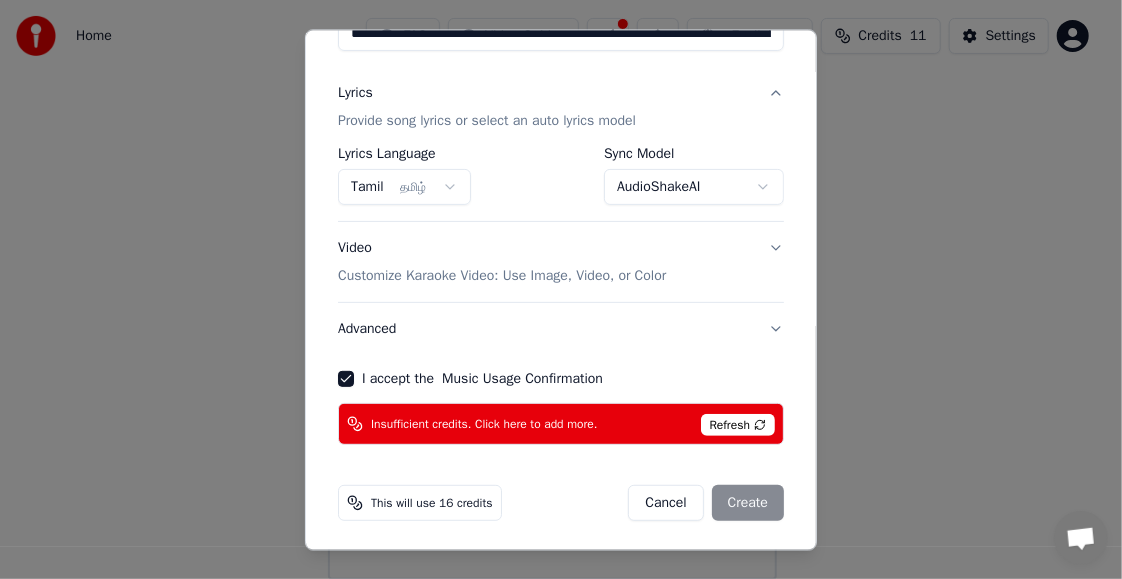 click on "Refresh" at bounding box center [738, 425] 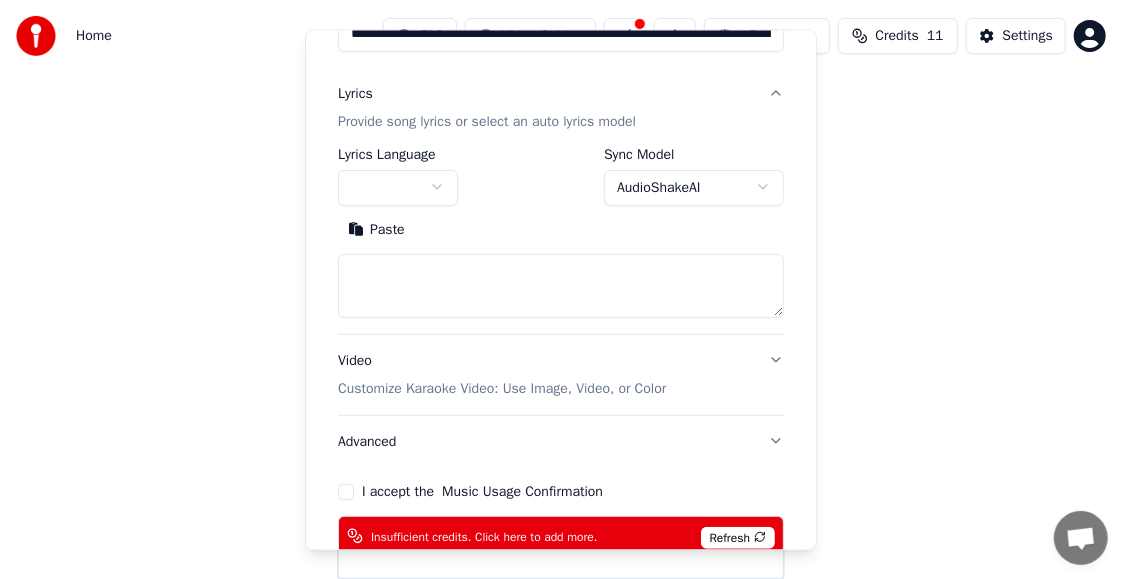 type 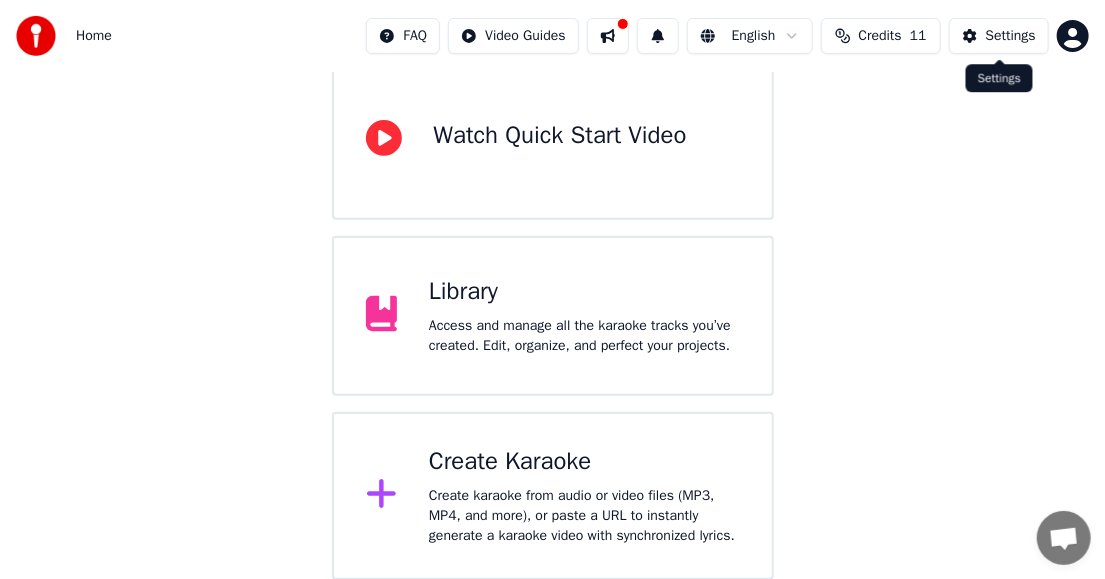 click on "Home FAQ Video Guides English Credits 11 Settings Welcome to Youka Watch Quick Start Video Library Access and manage all the karaoke tracks you’ve created. Edit, organize, and perfect your projects. Create Karaoke Create karaoke from audio or video files (MP3, MP4, and more), or paste a URL to instantly generate a karaoke video with synchronized lyrics.
Settings Settings" at bounding box center [552, 192] 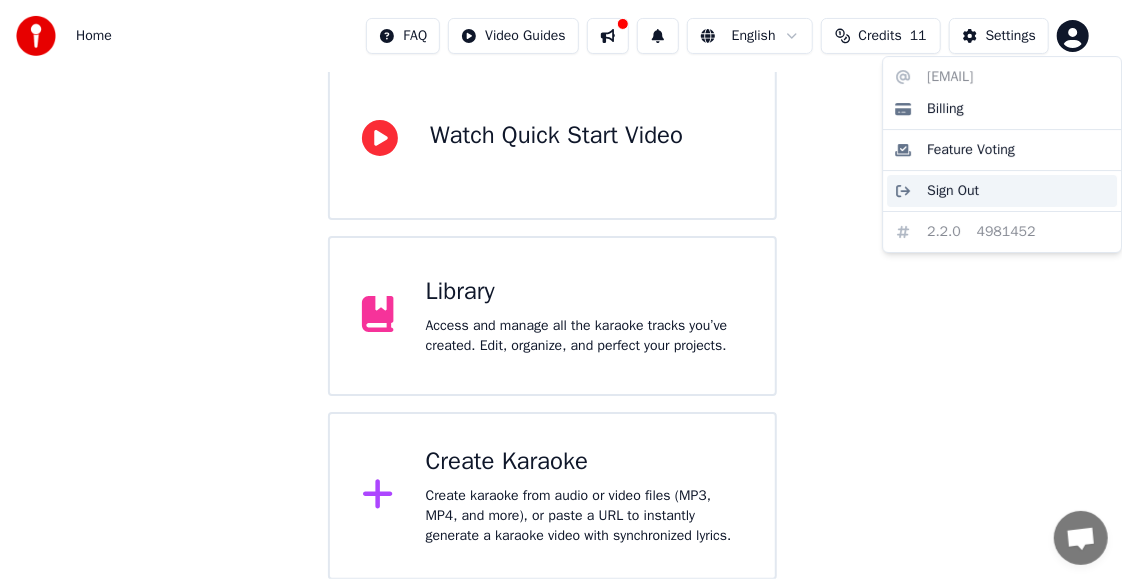 click on "Sign Out" at bounding box center [953, 191] 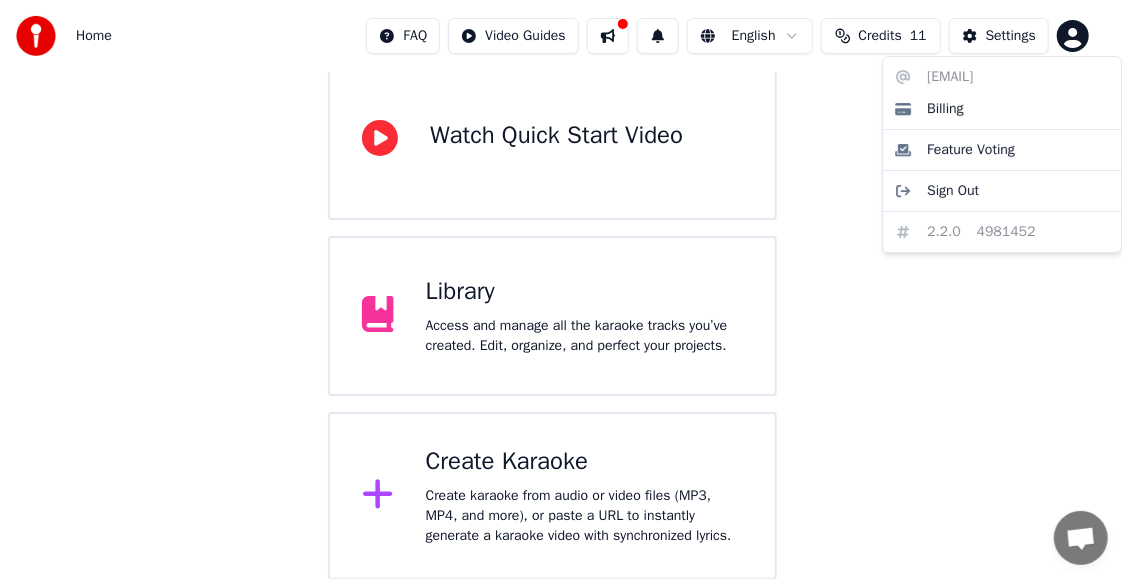 scroll, scrollTop: 0, scrollLeft: 0, axis: both 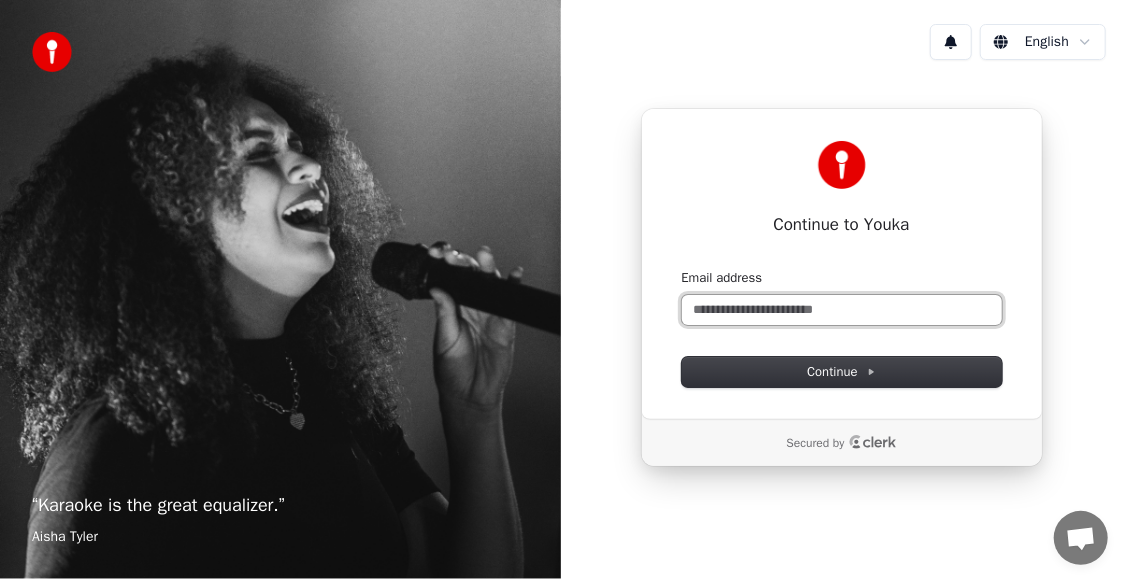 click on "Email address" at bounding box center (842, 310) 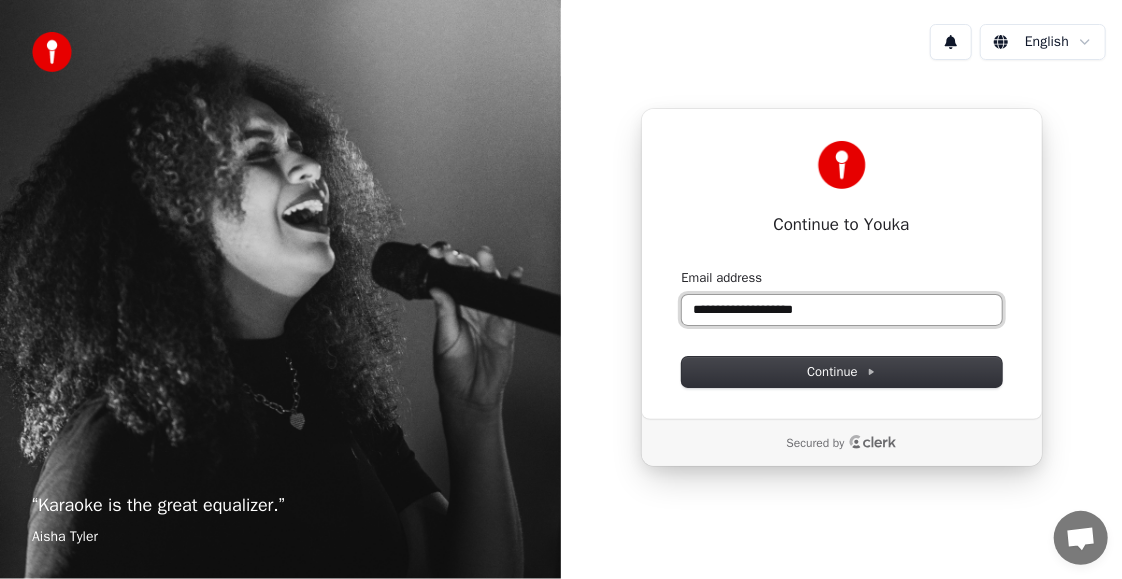click at bounding box center [682, 269] 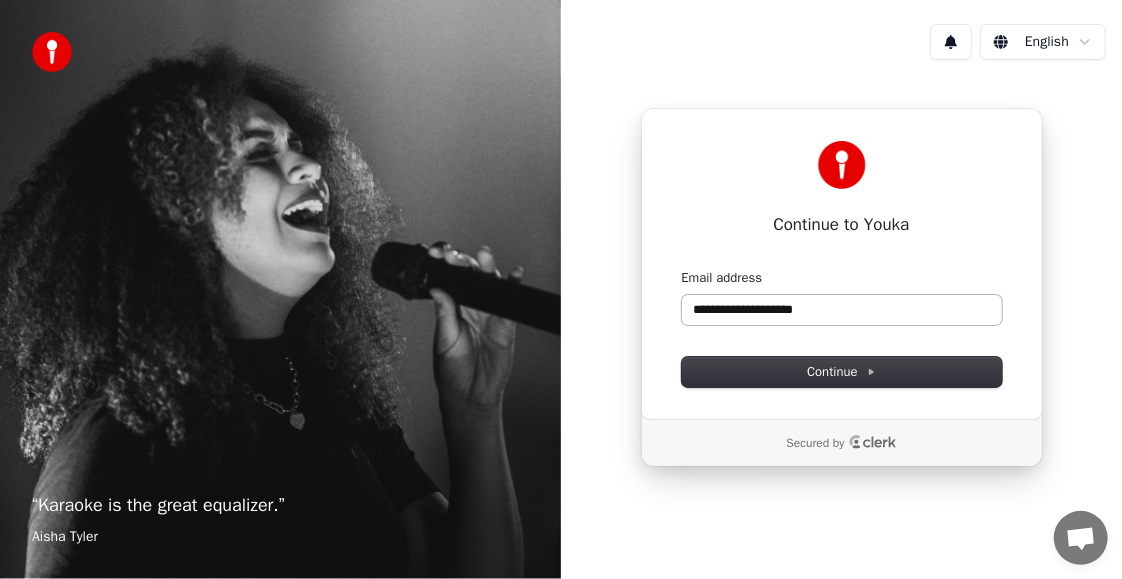 type on "**********" 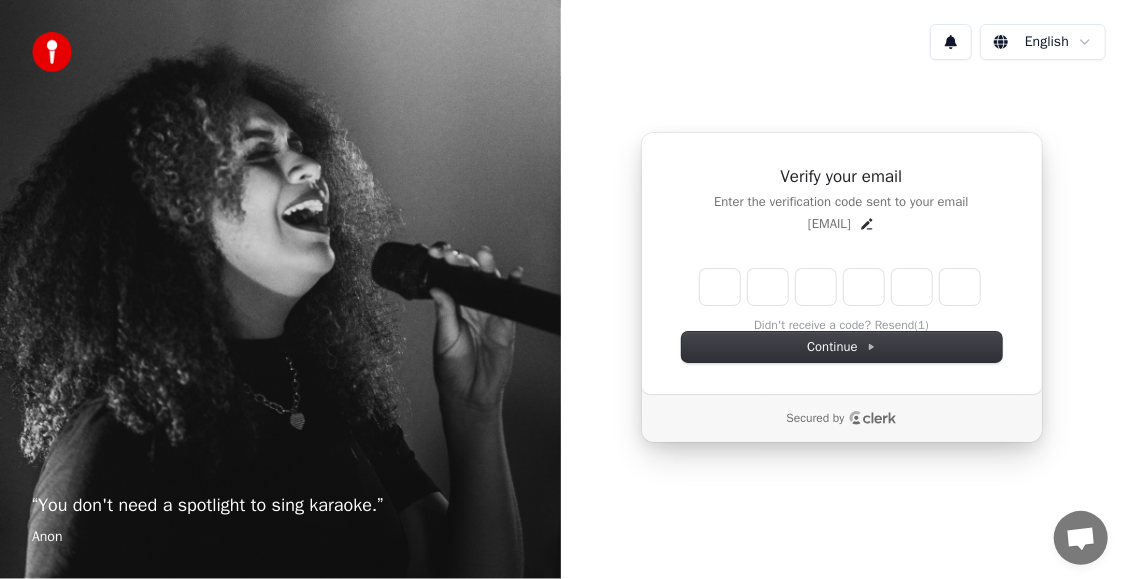 type on "******" 